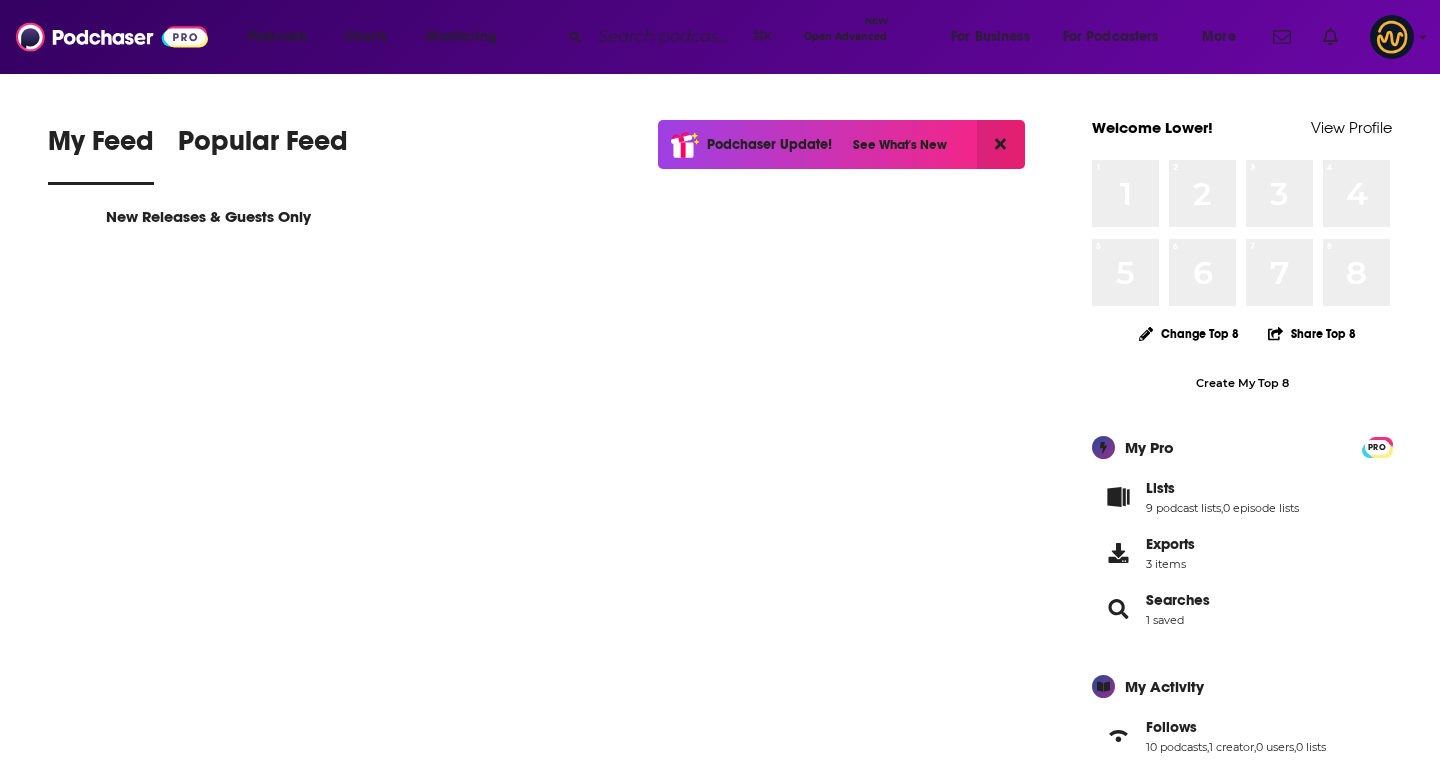 scroll, scrollTop: 0, scrollLeft: 0, axis: both 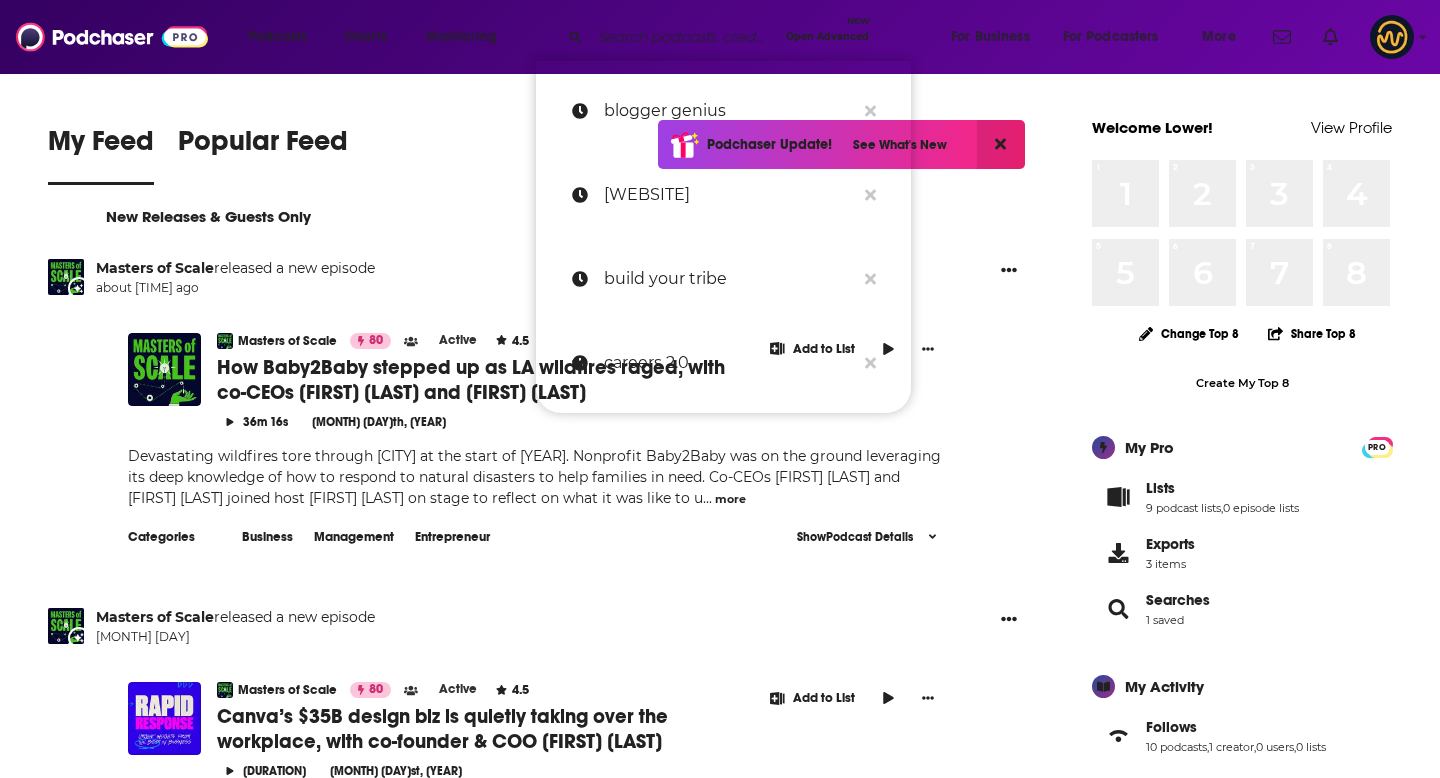 click at bounding box center (684, 37) 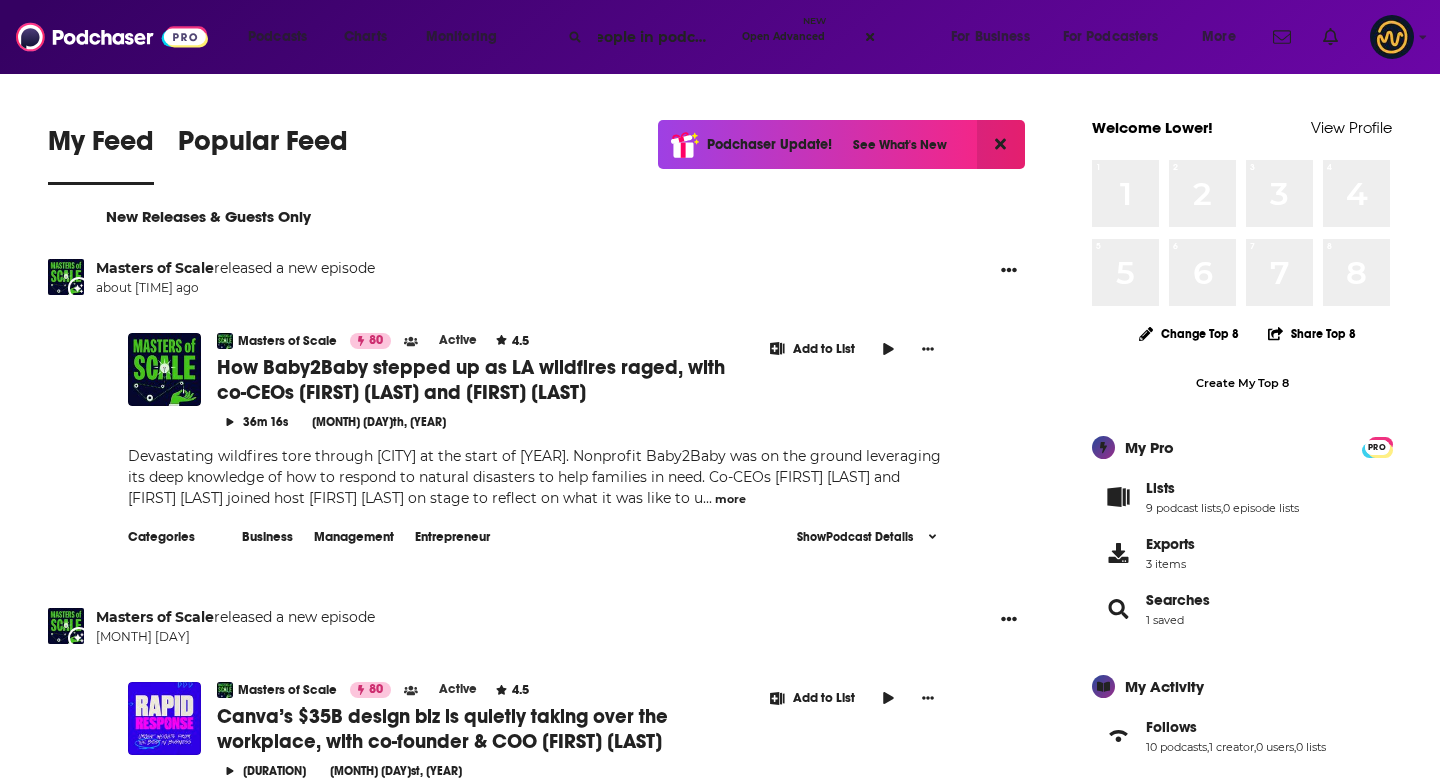 scroll, scrollTop: 0, scrollLeft: 33, axis: horizontal 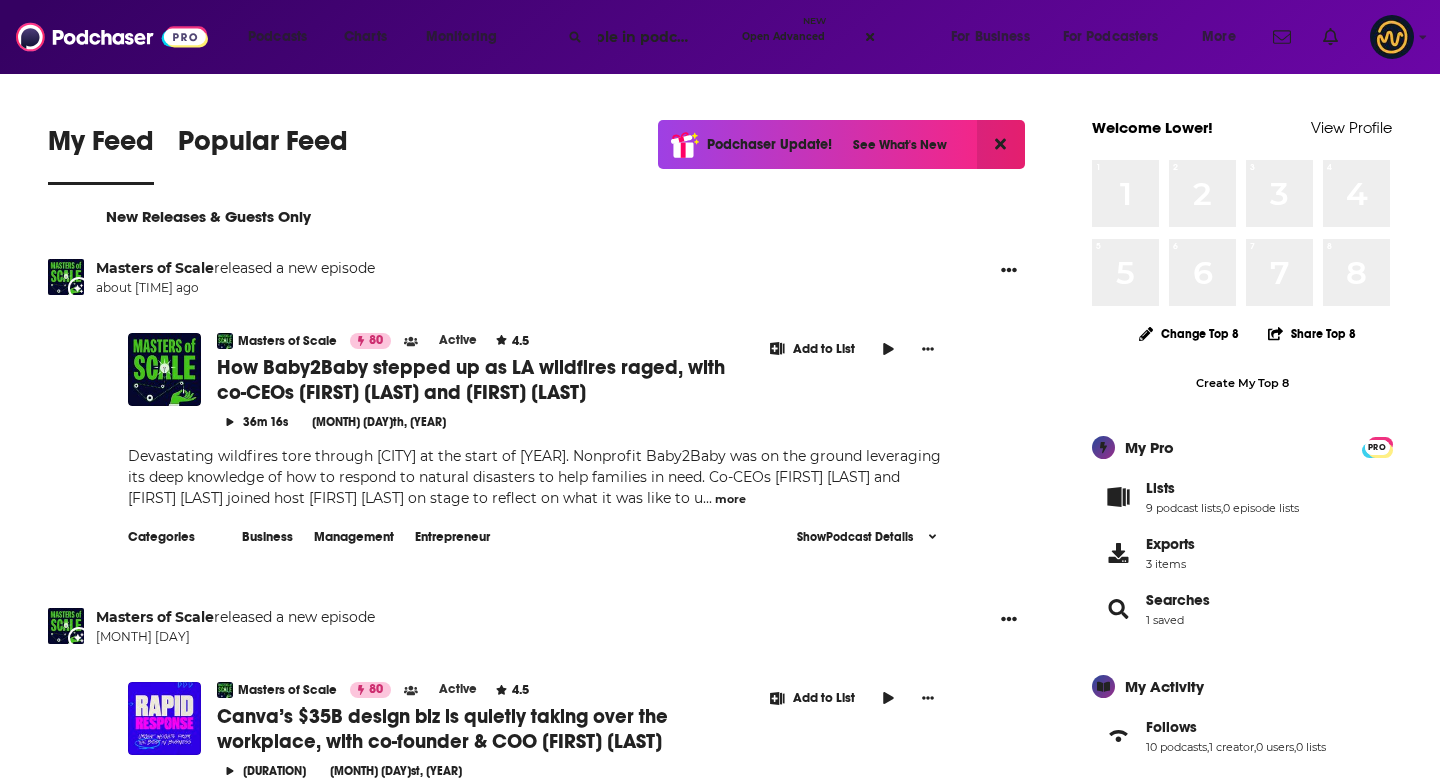 type on "people in podcasting" 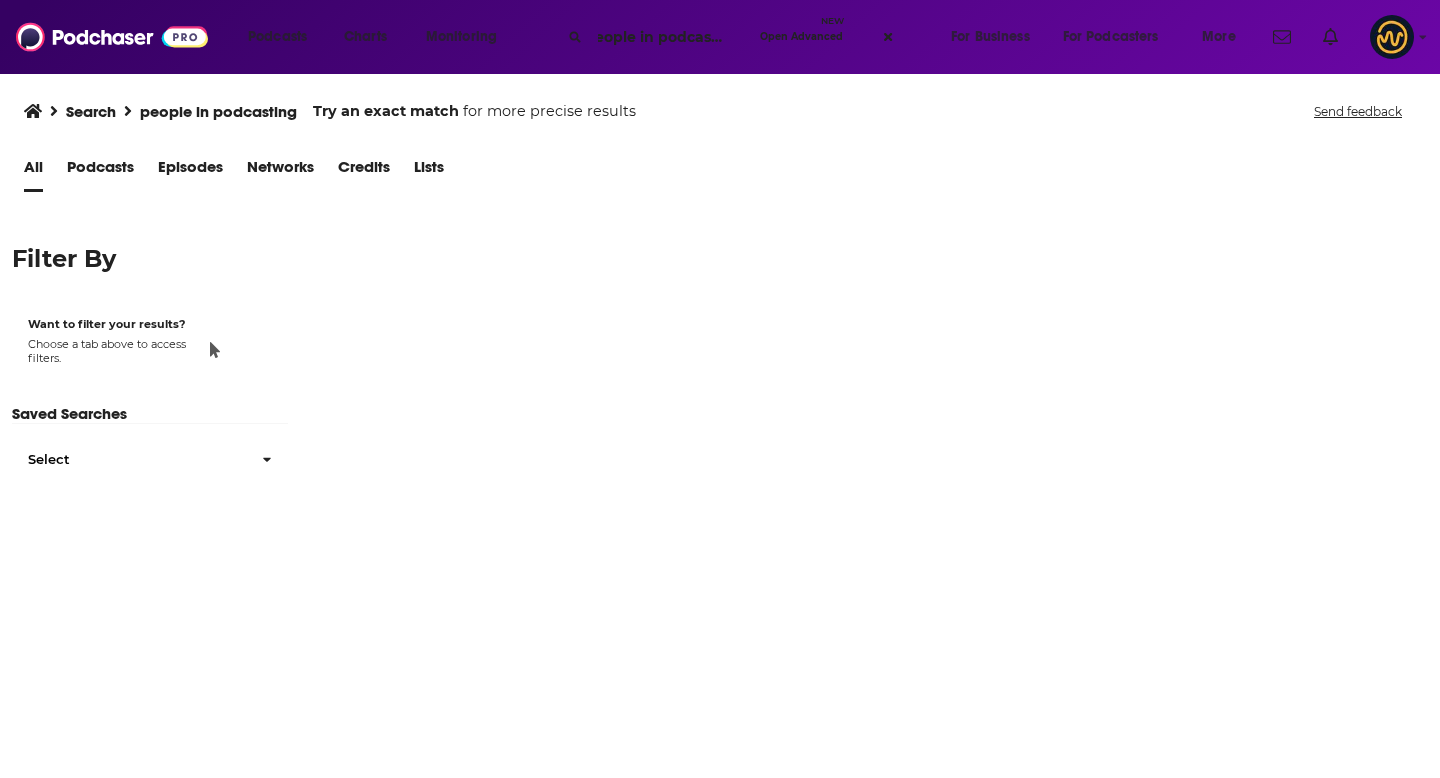 scroll, scrollTop: 0, scrollLeft: 0, axis: both 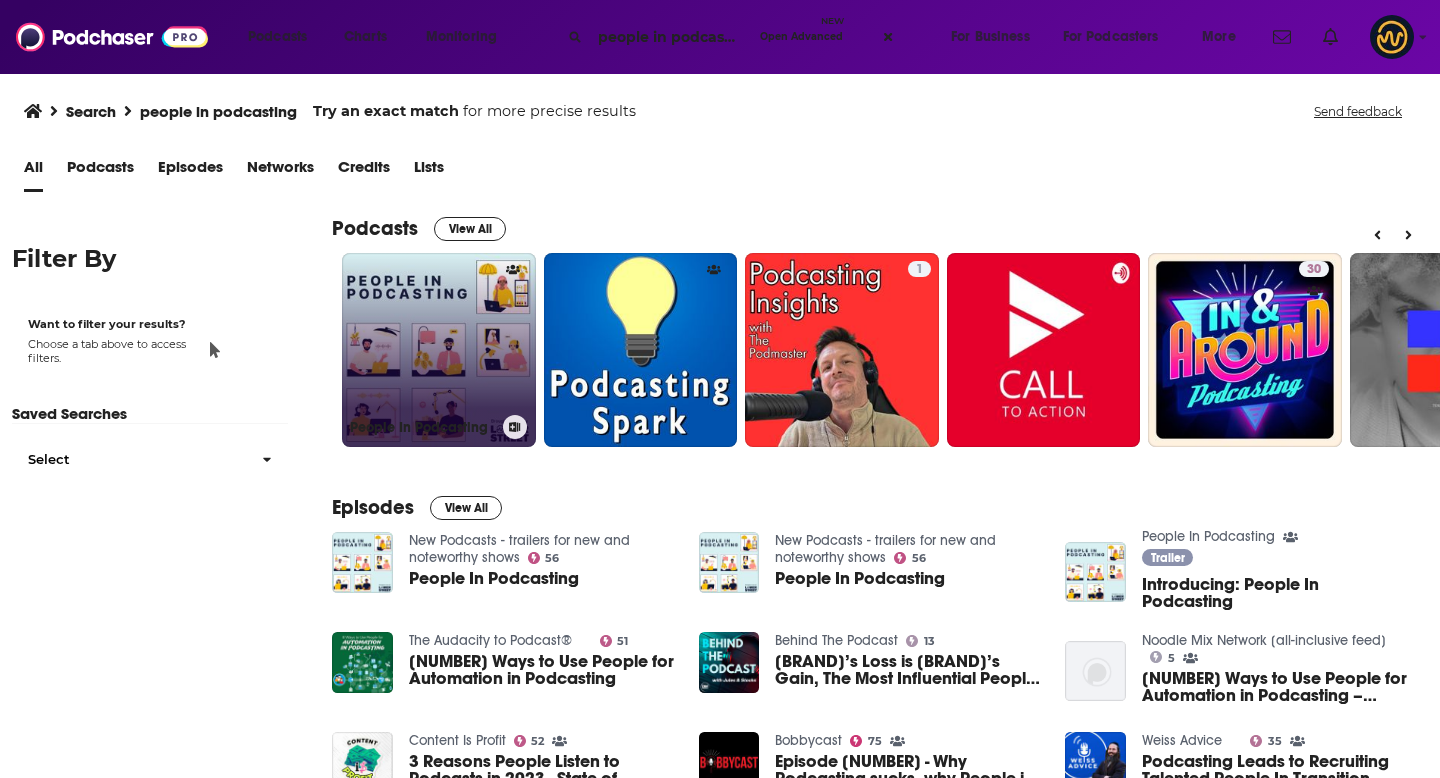 click on "People In Podcasting" at bounding box center (439, 350) 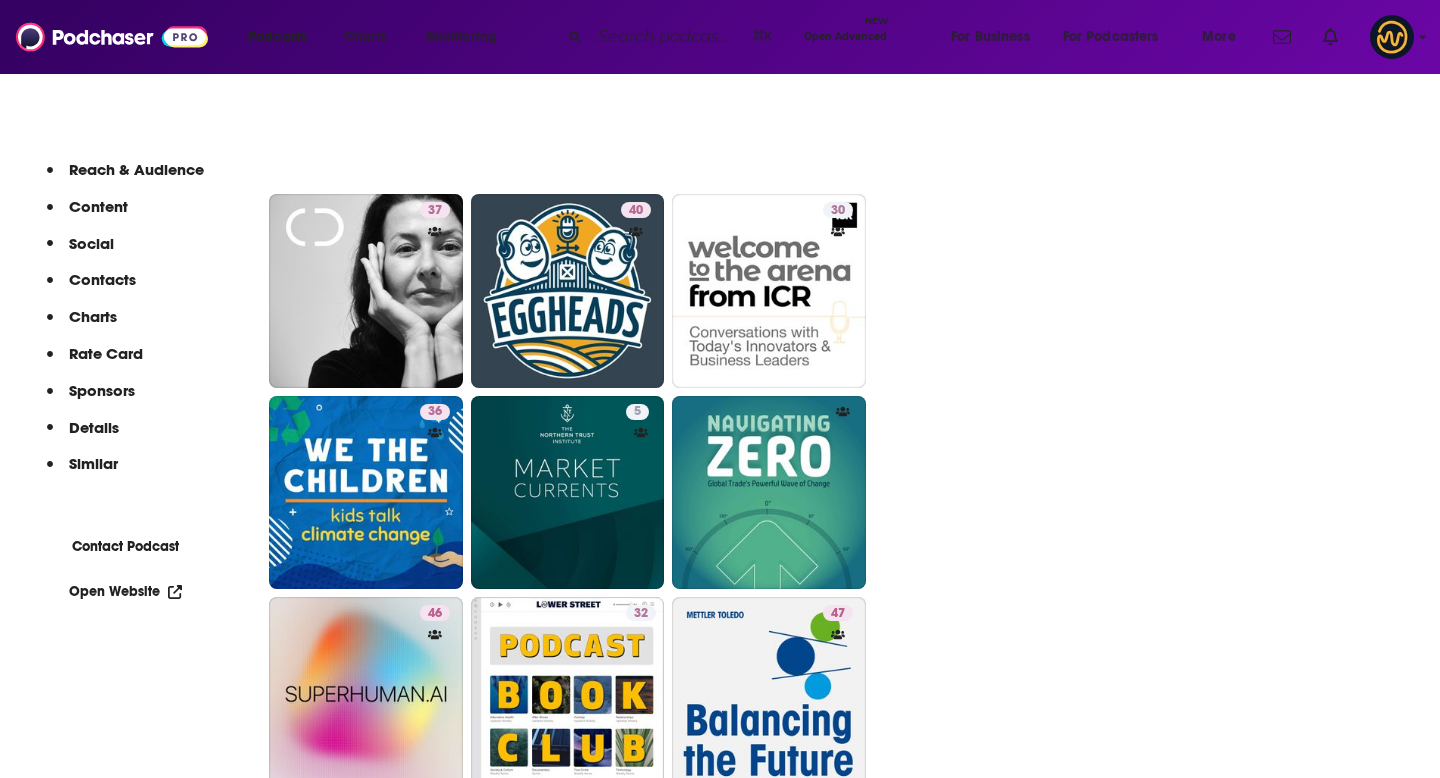 scroll, scrollTop: 3852, scrollLeft: 0, axis: vertical 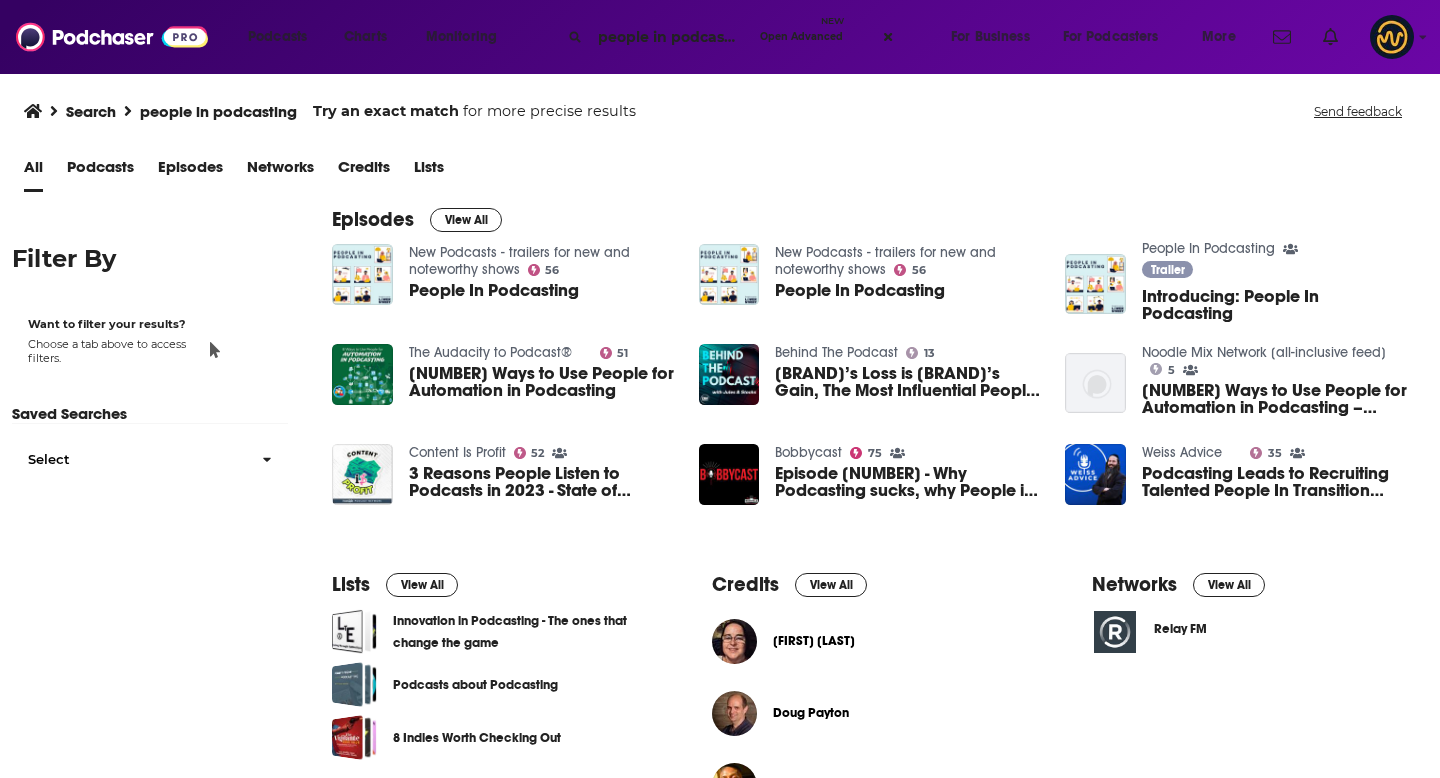 click on "people in podcasting" at bounding box center [671, 37] 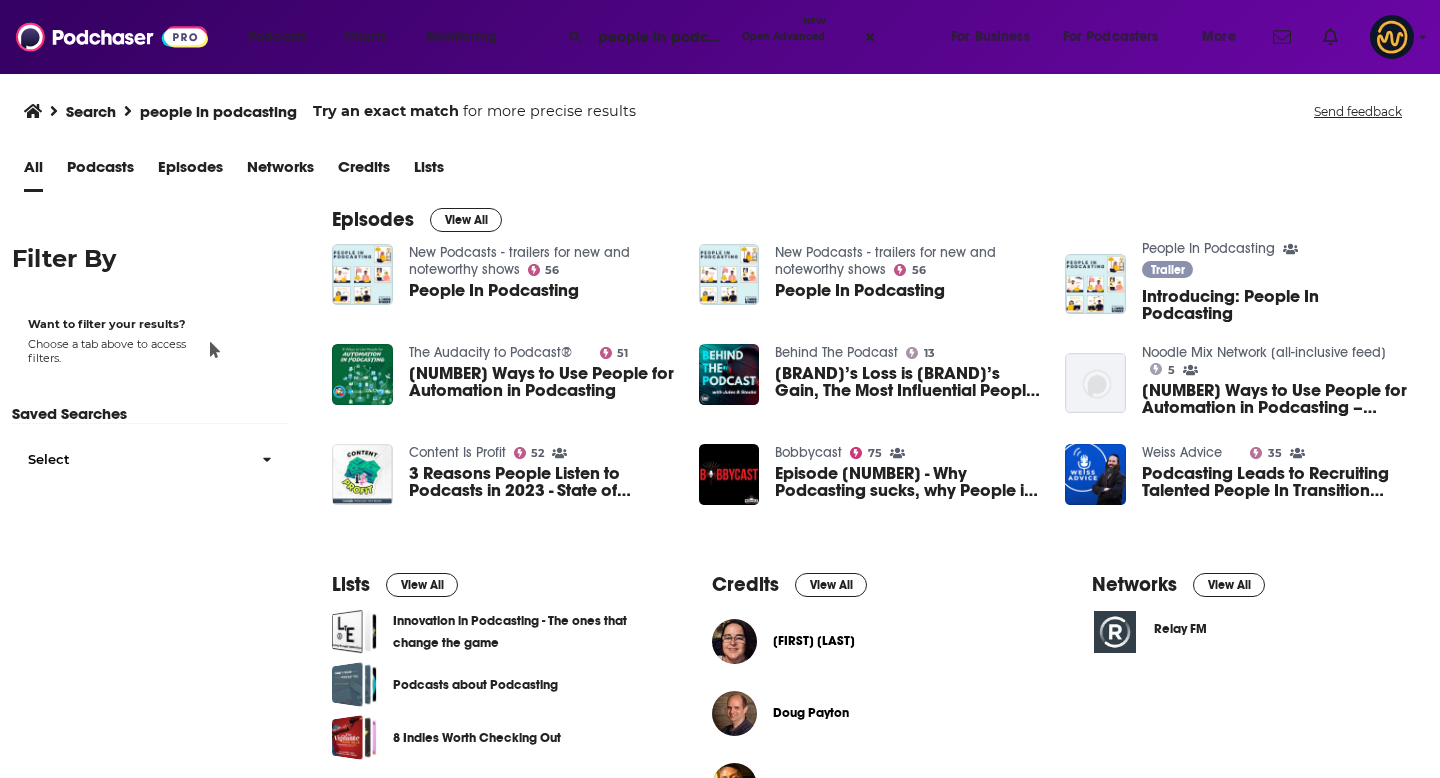 click on "people in podcasting" at bounding box center [662, 37] 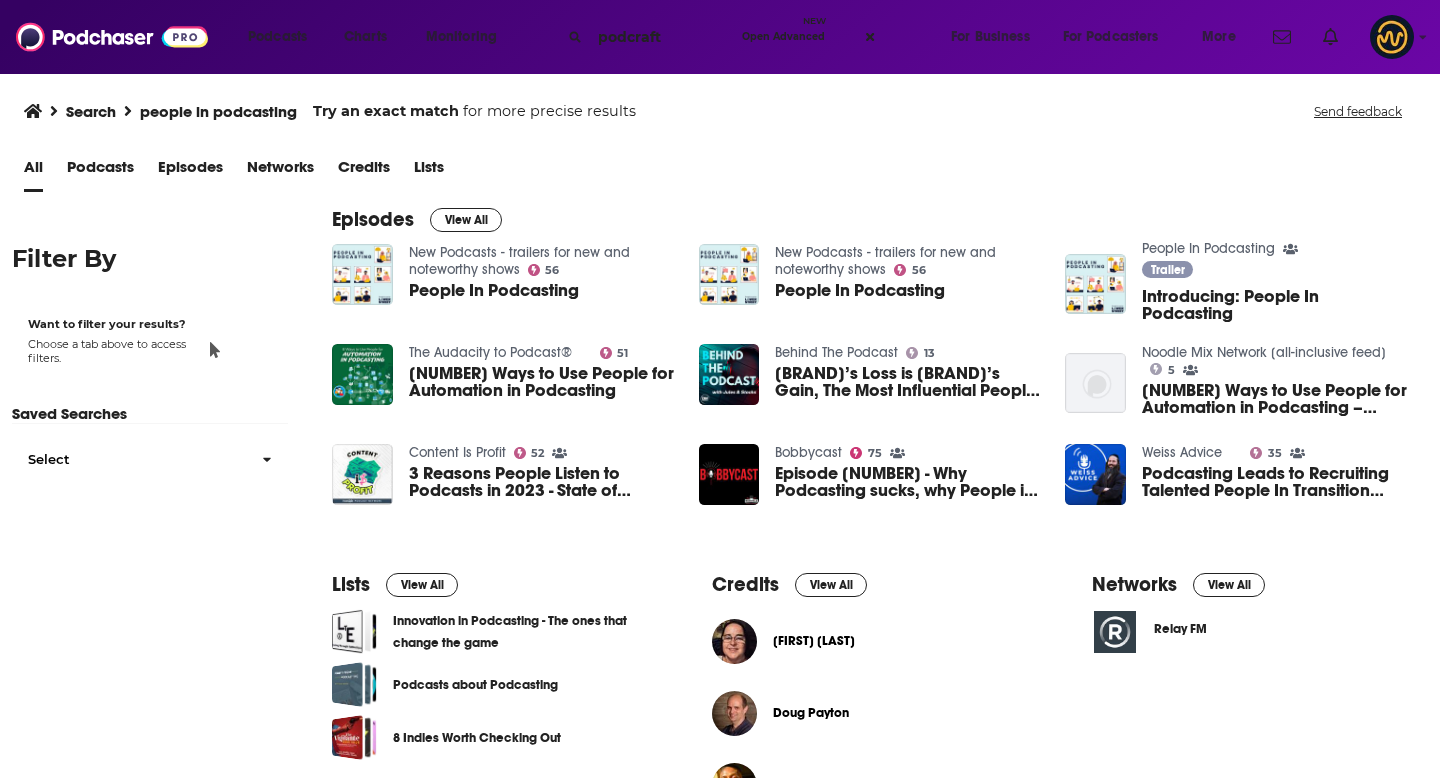 type on "podcraft" 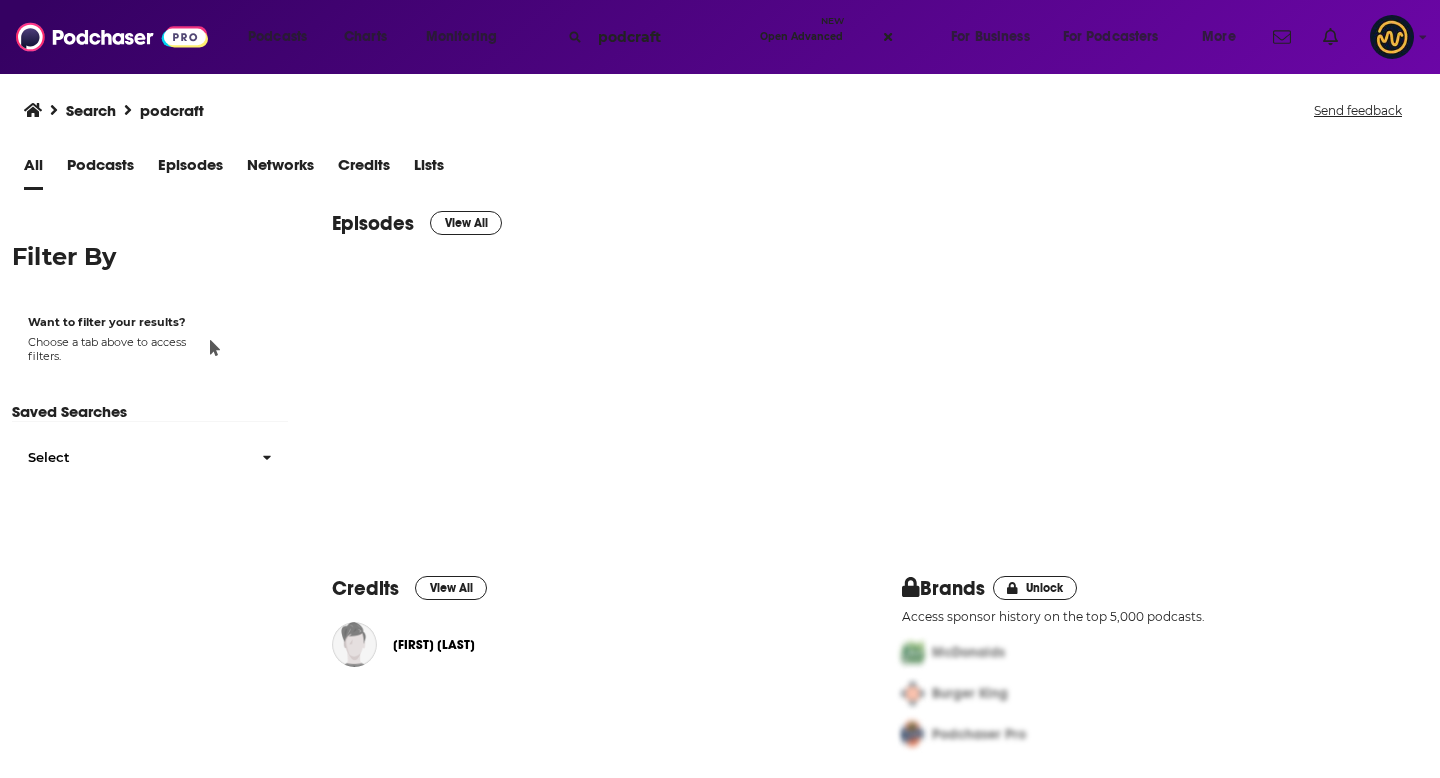 scroll, scrollTop: 285, scrollLeft: 0, axis: vertical 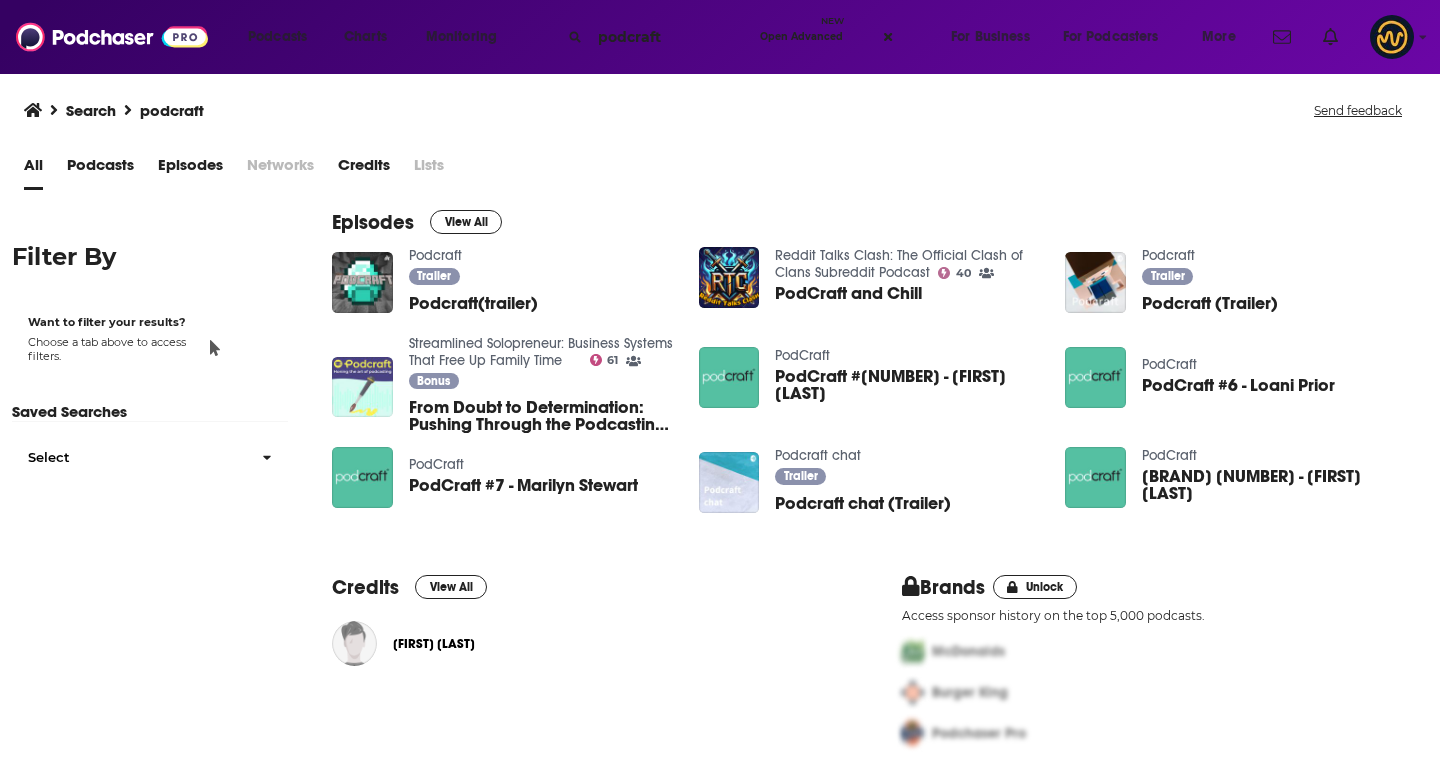 click at bounding box center [362, 387] 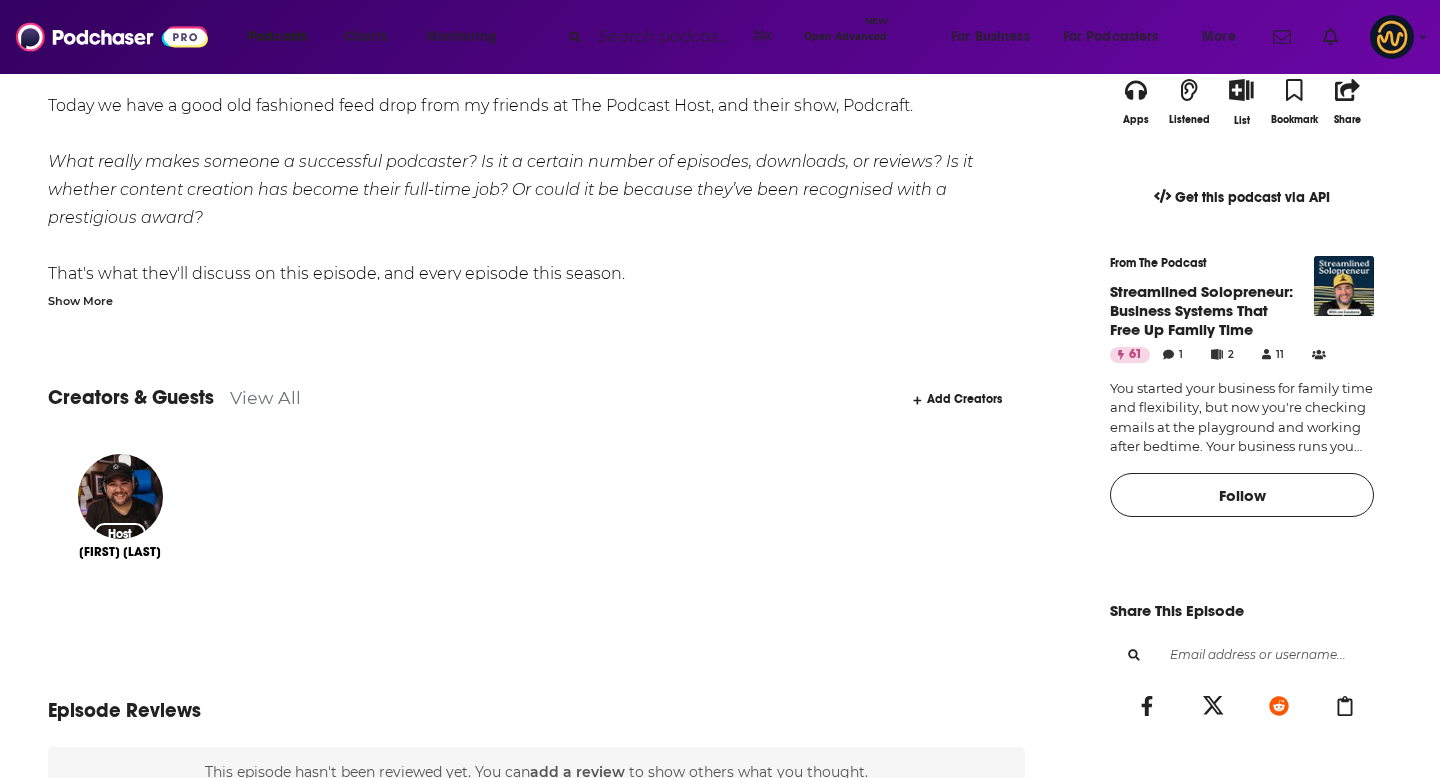 scroll, scrollTop: 373, scrollLeft: 0, axis: vertical 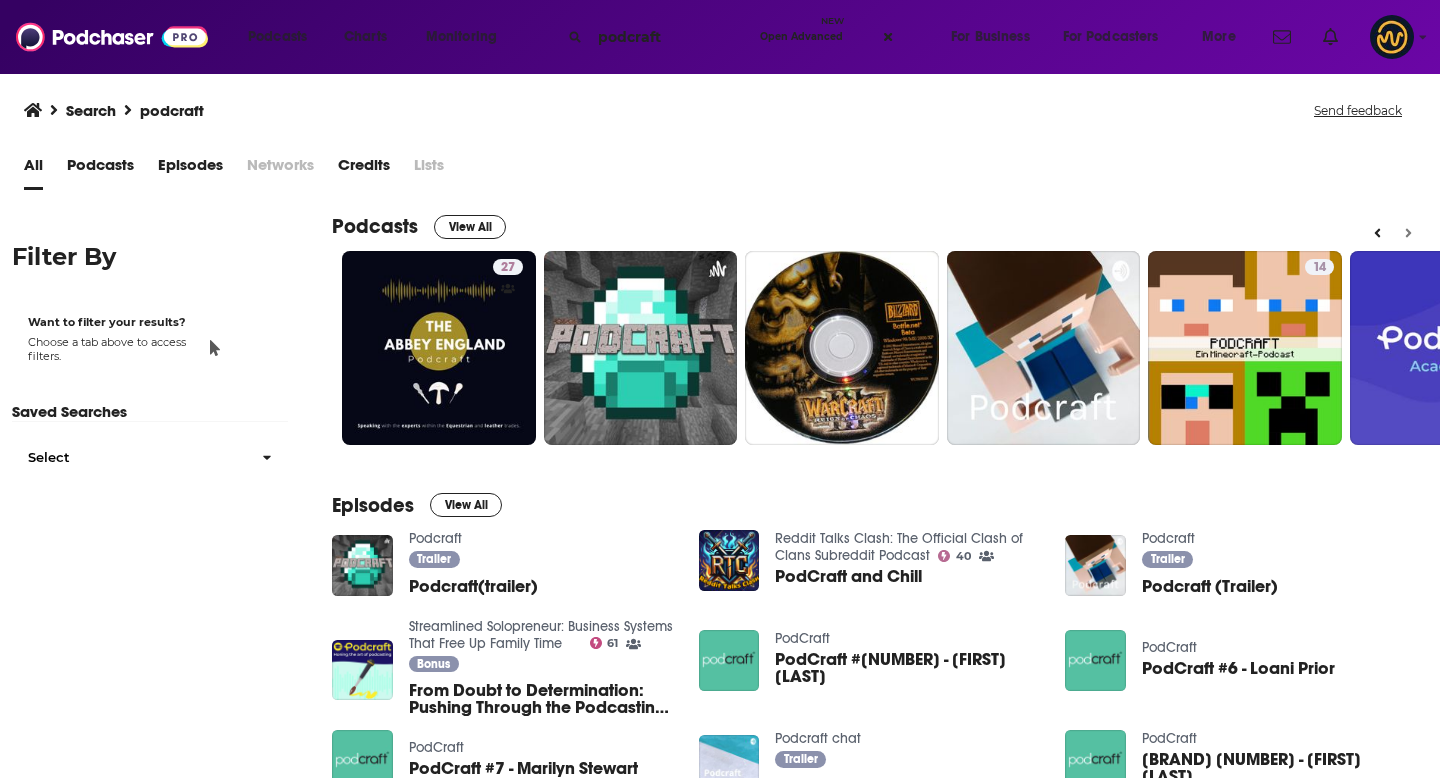 click at bounding box center (1408, 233) 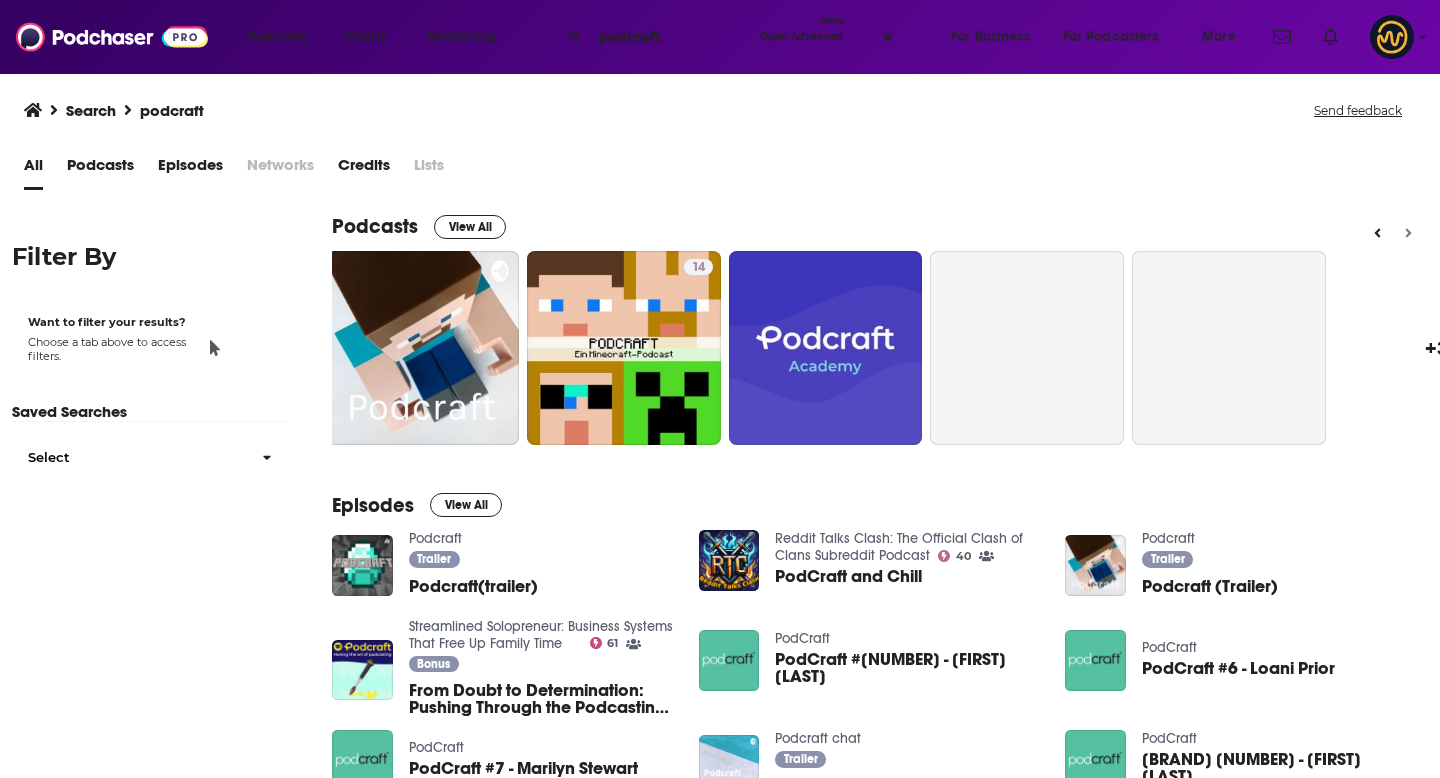 scroll, scrollTop: 0, scrollLeft: 729, axis: horizontal 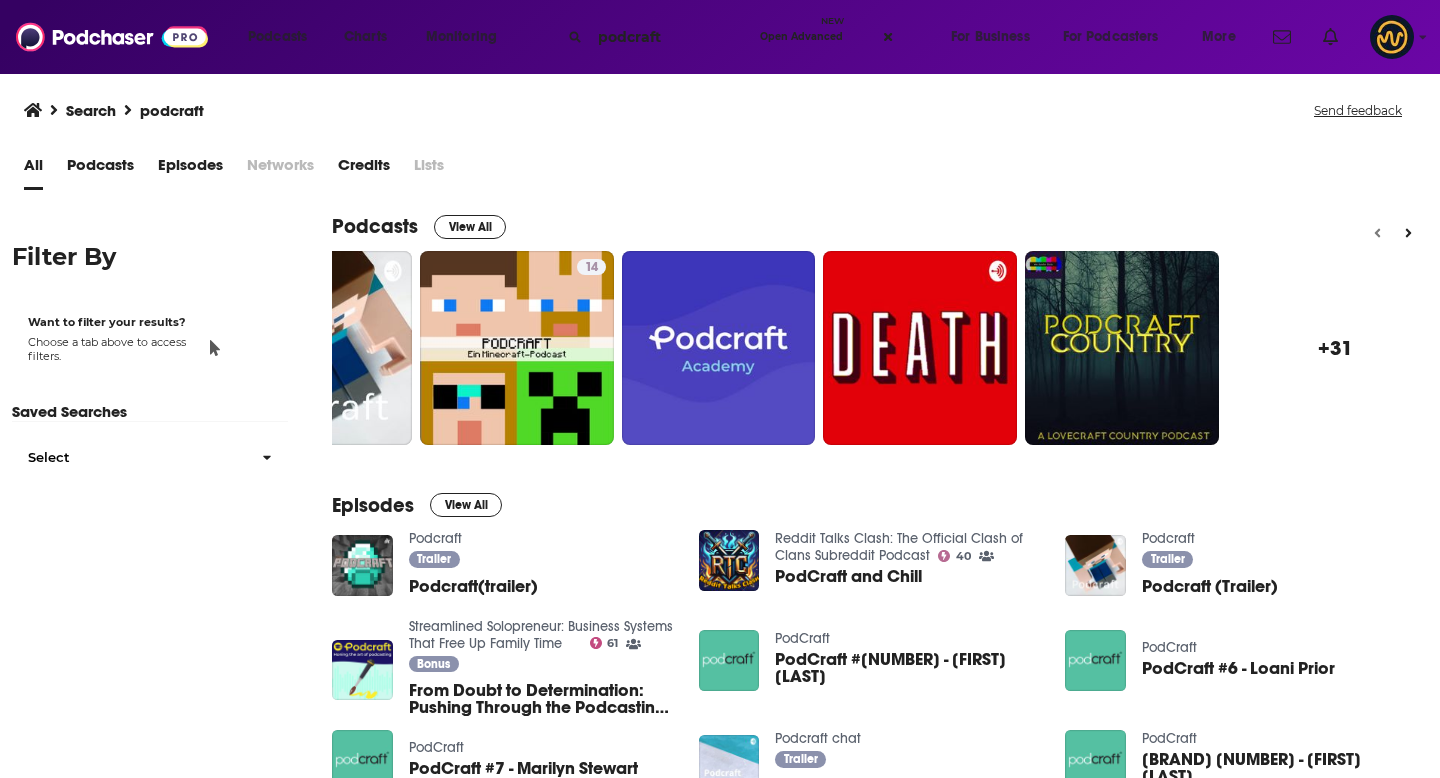 click at bounding box center (1377, 232) 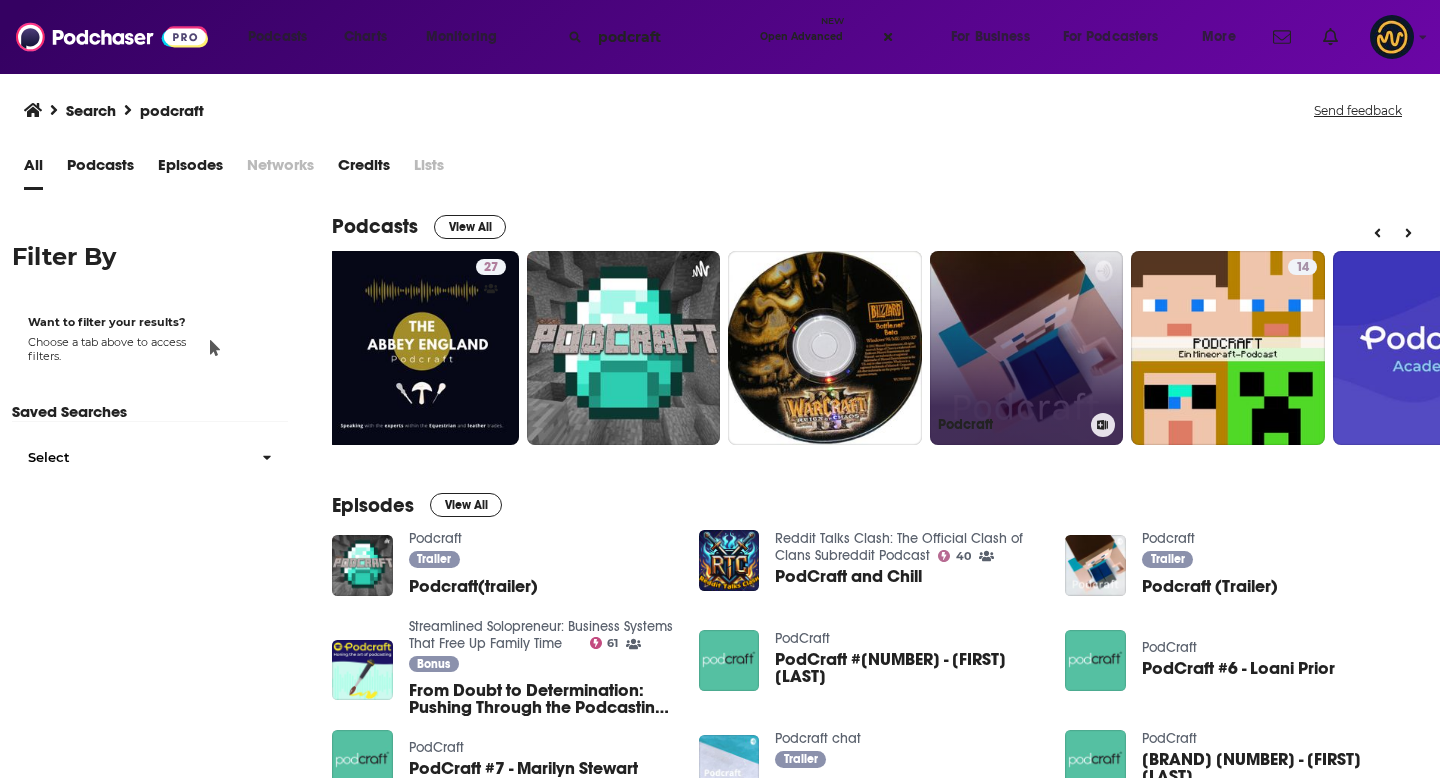 scroll, scrollTop: 0, scrollLeft: 0, axis: both 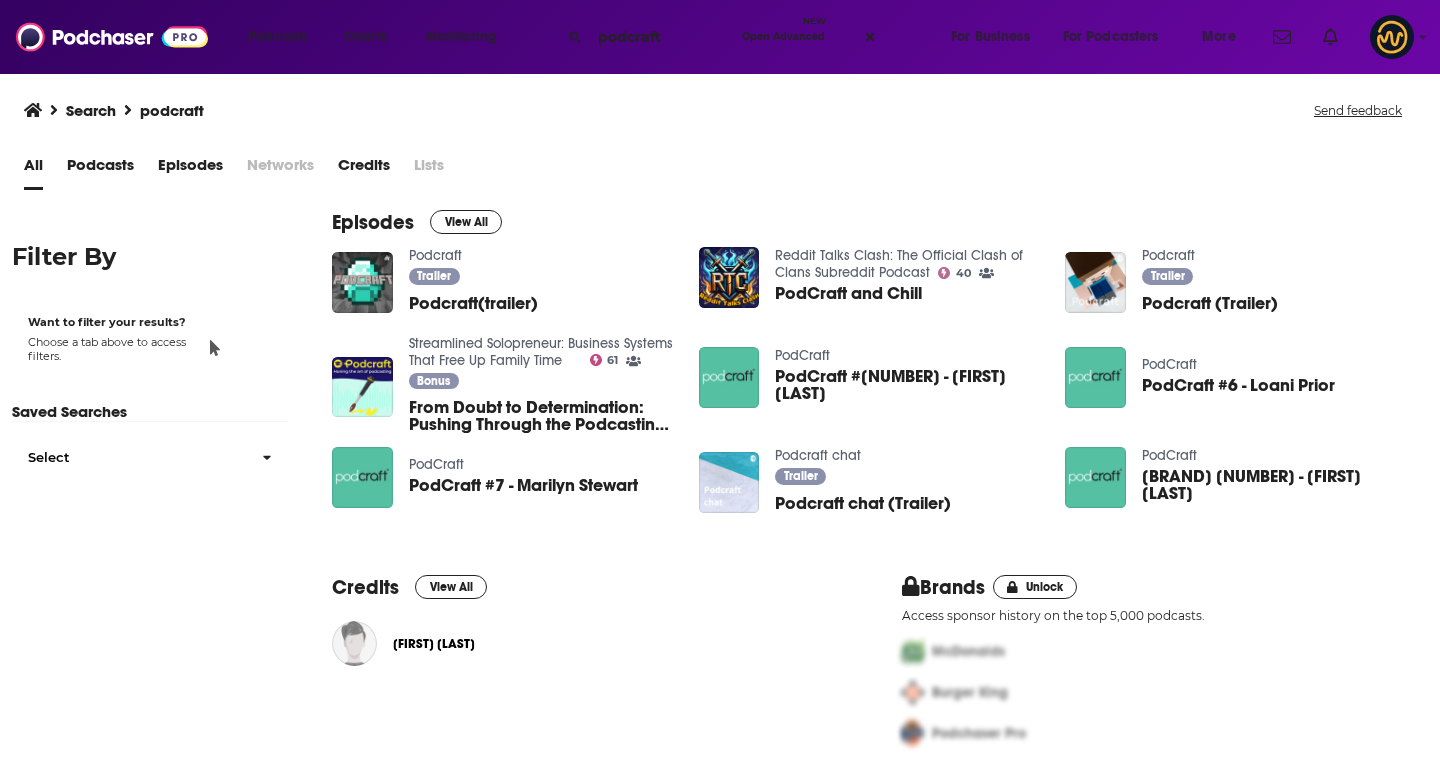 click on "podcraft" at bounding box center [662, 37] 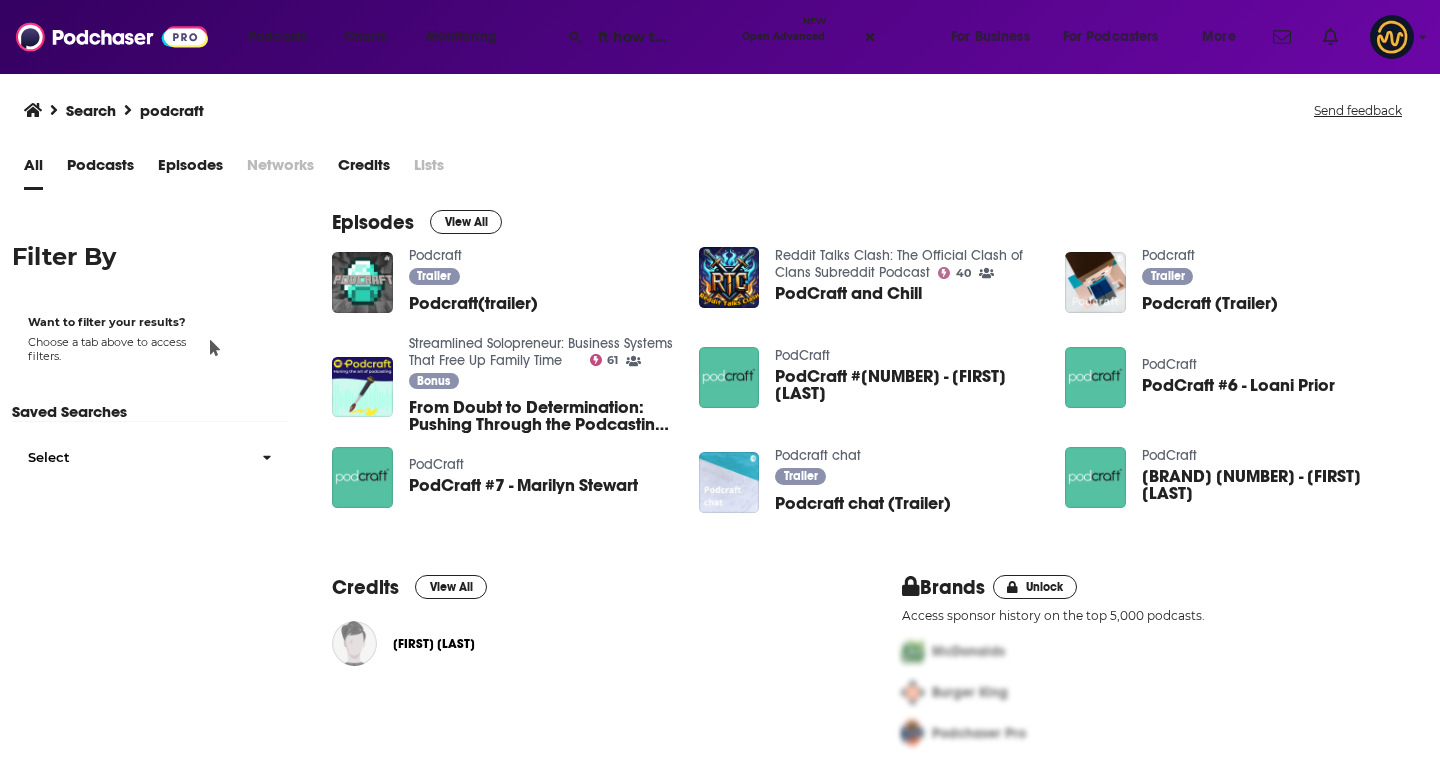 scroll, scrollTop: 0, scrollLeft: 58, axis: horizontal 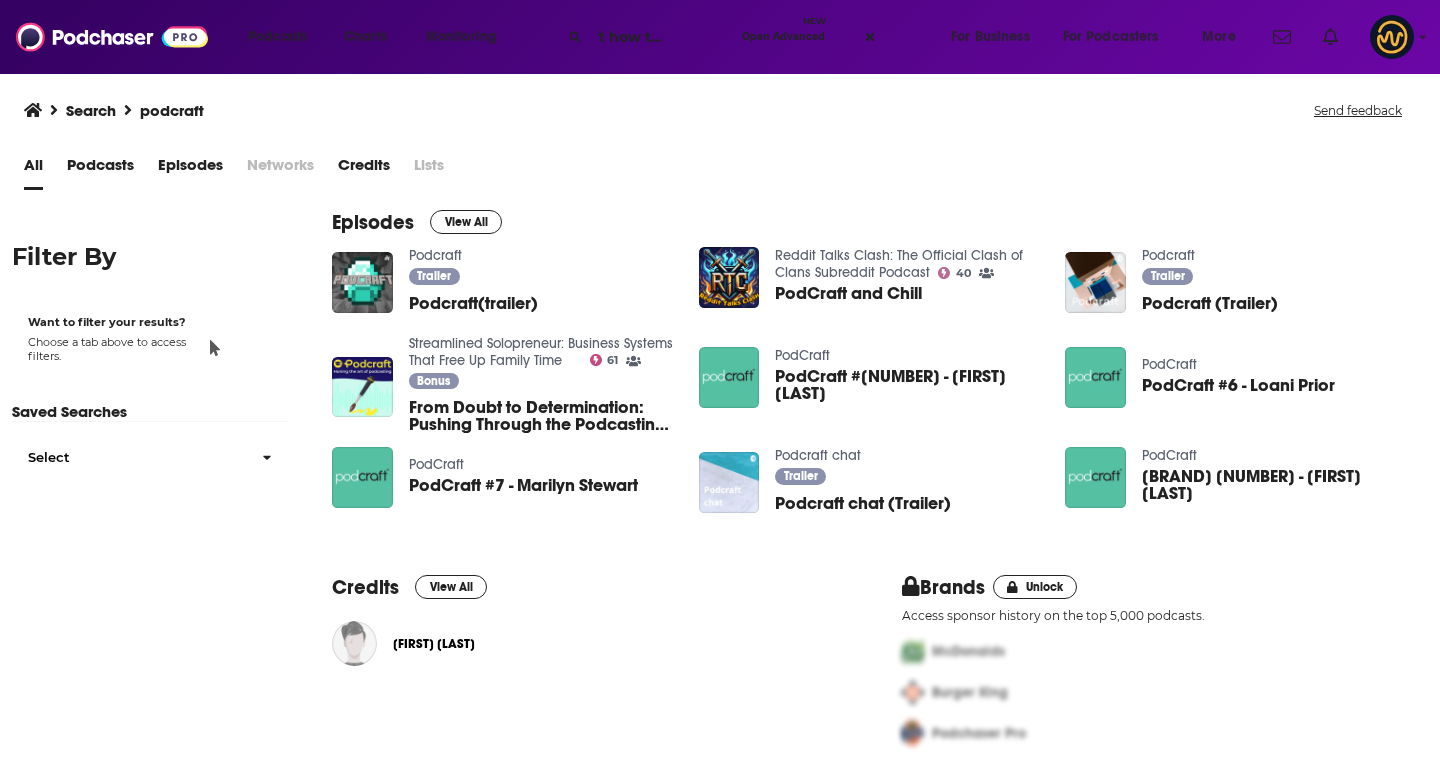 type on "podcraft how to podcast" 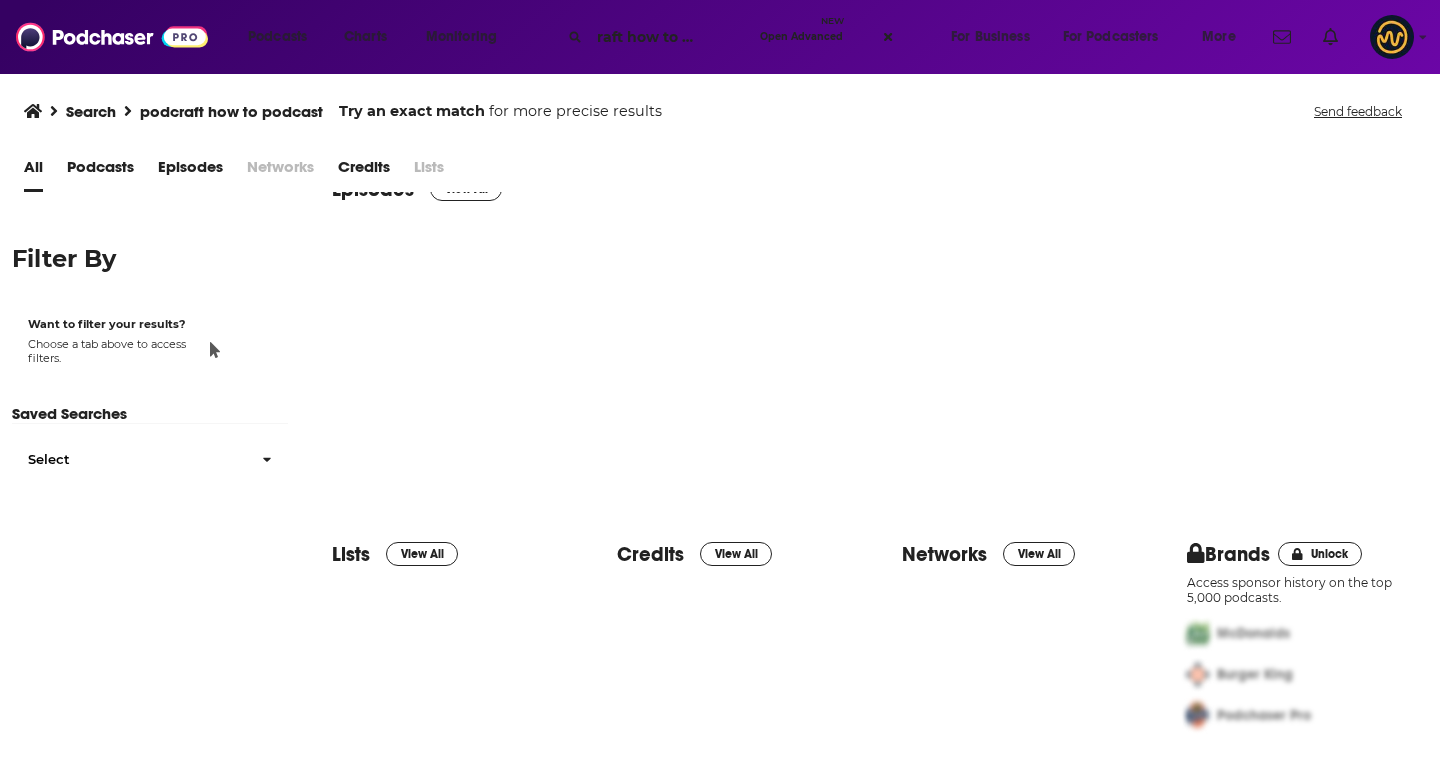 scroll, scrollTop: 0, scrollLeft: 0, axis: both 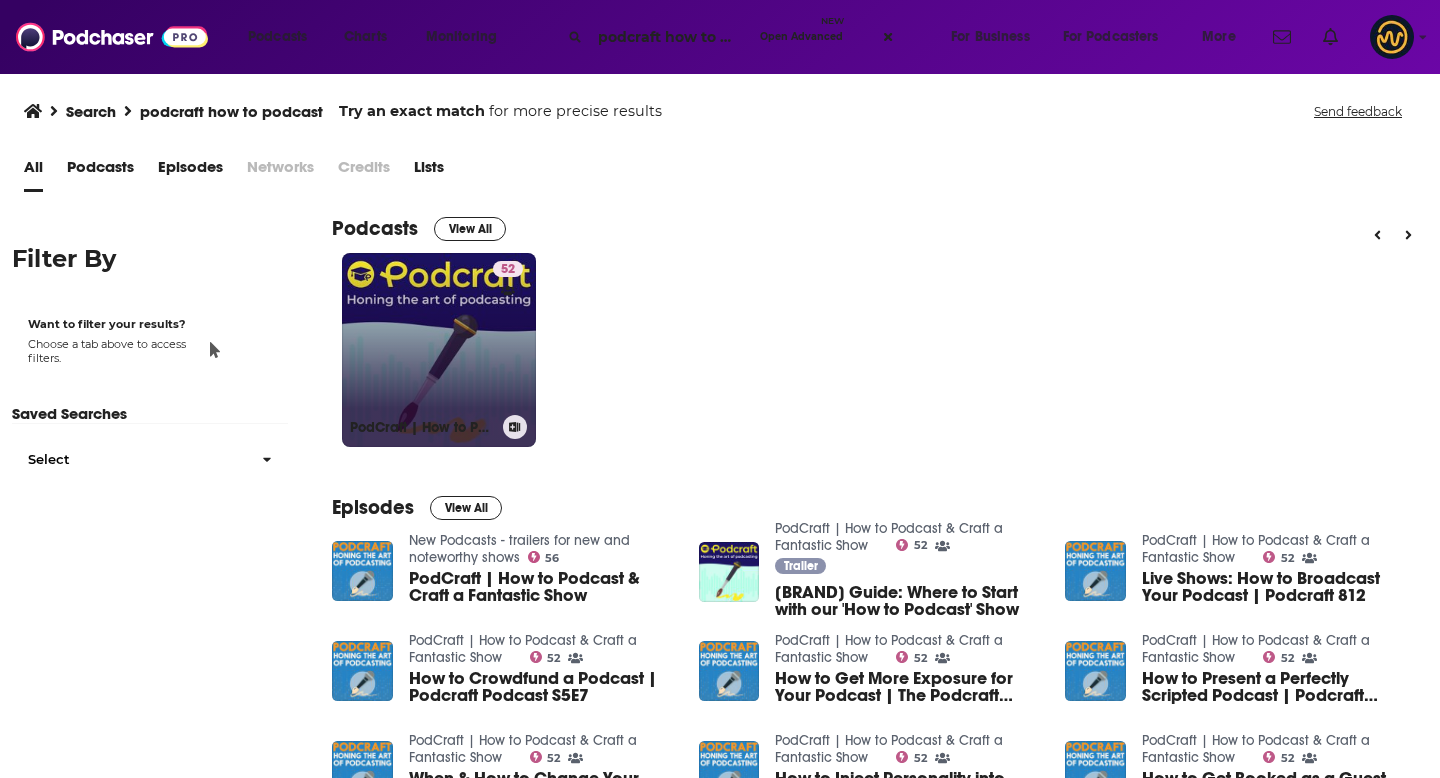 click on "52 PodCraft | How to Podcast & Craft a Fantastic Show" at bounding box center [439, 350] 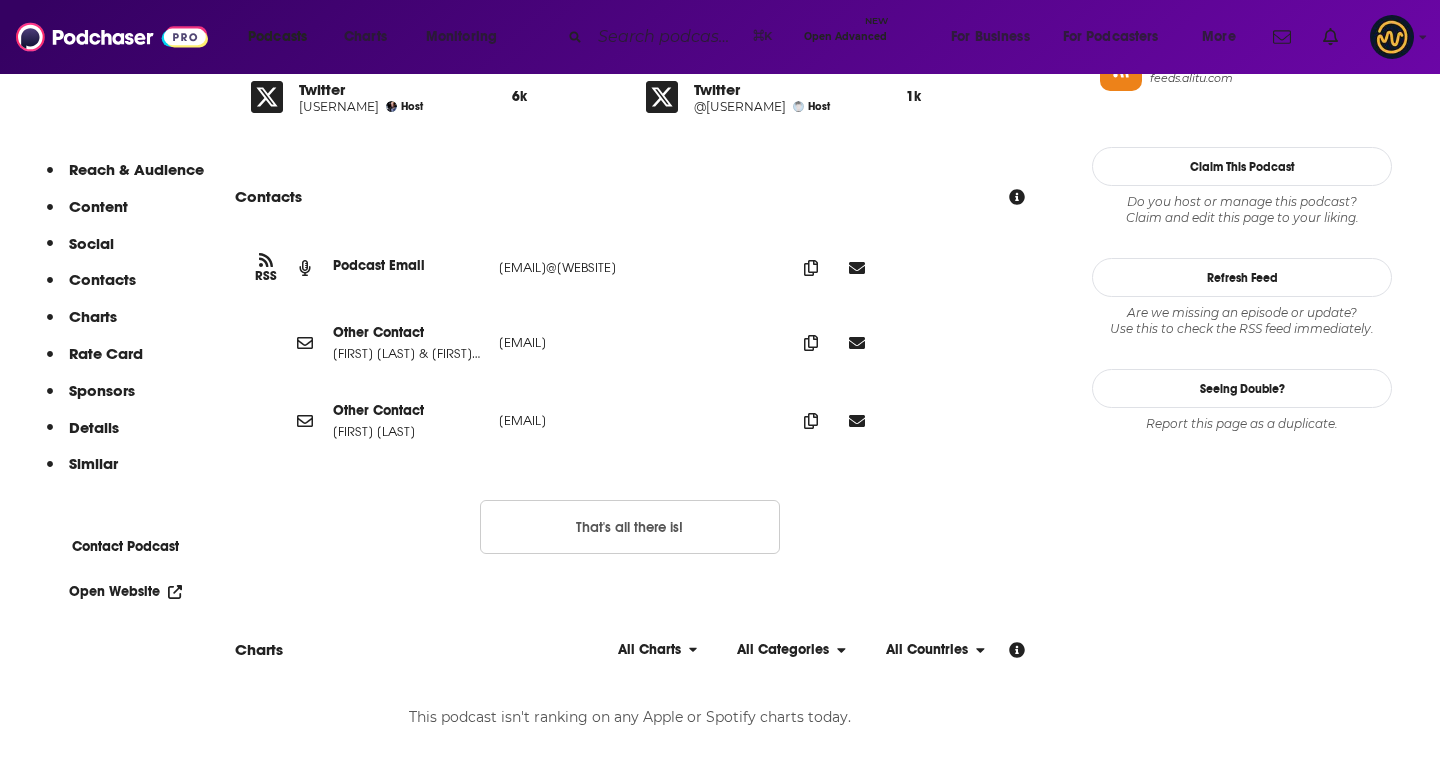 scroll, scrollTop: 1718, scrollLeft: 0, axis: vertical 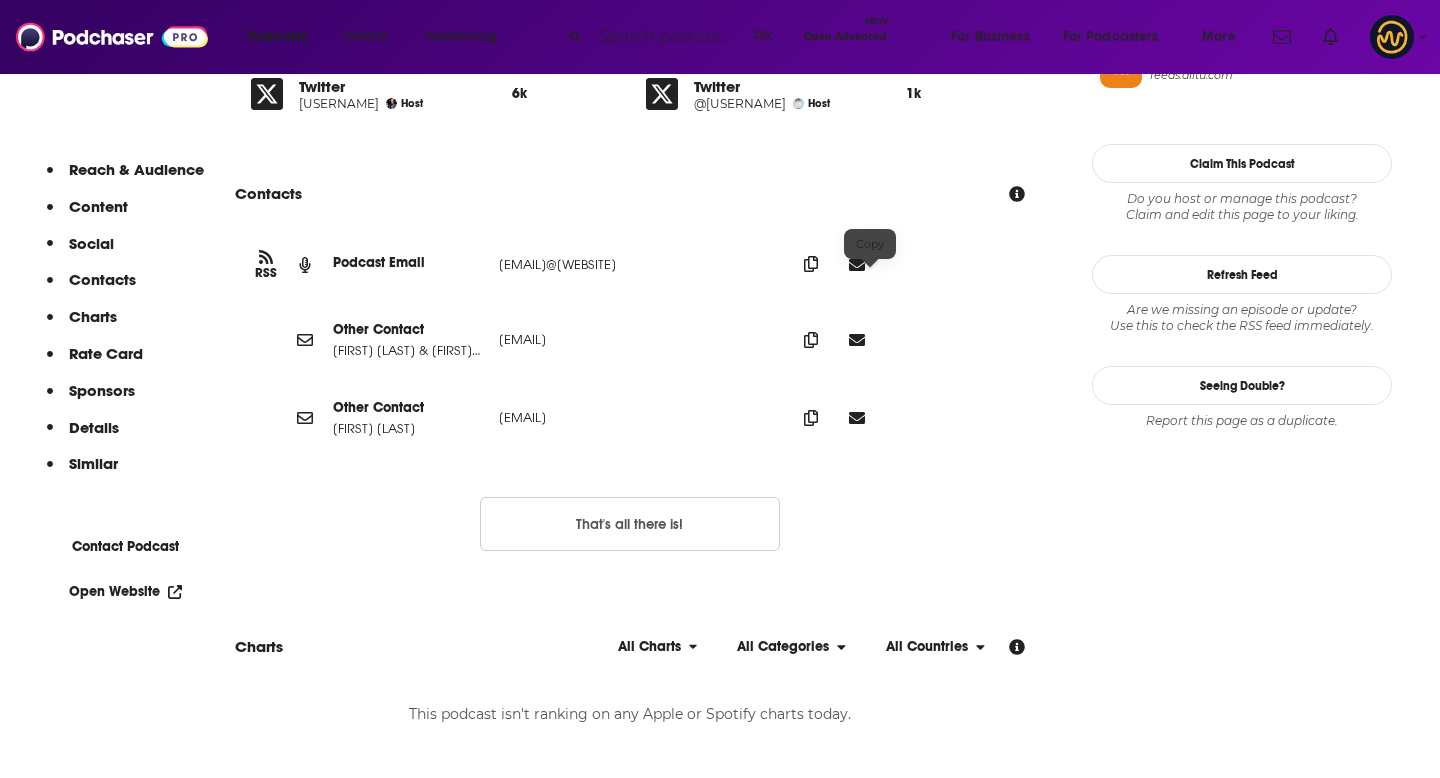 click at bounding box center [811, 264] 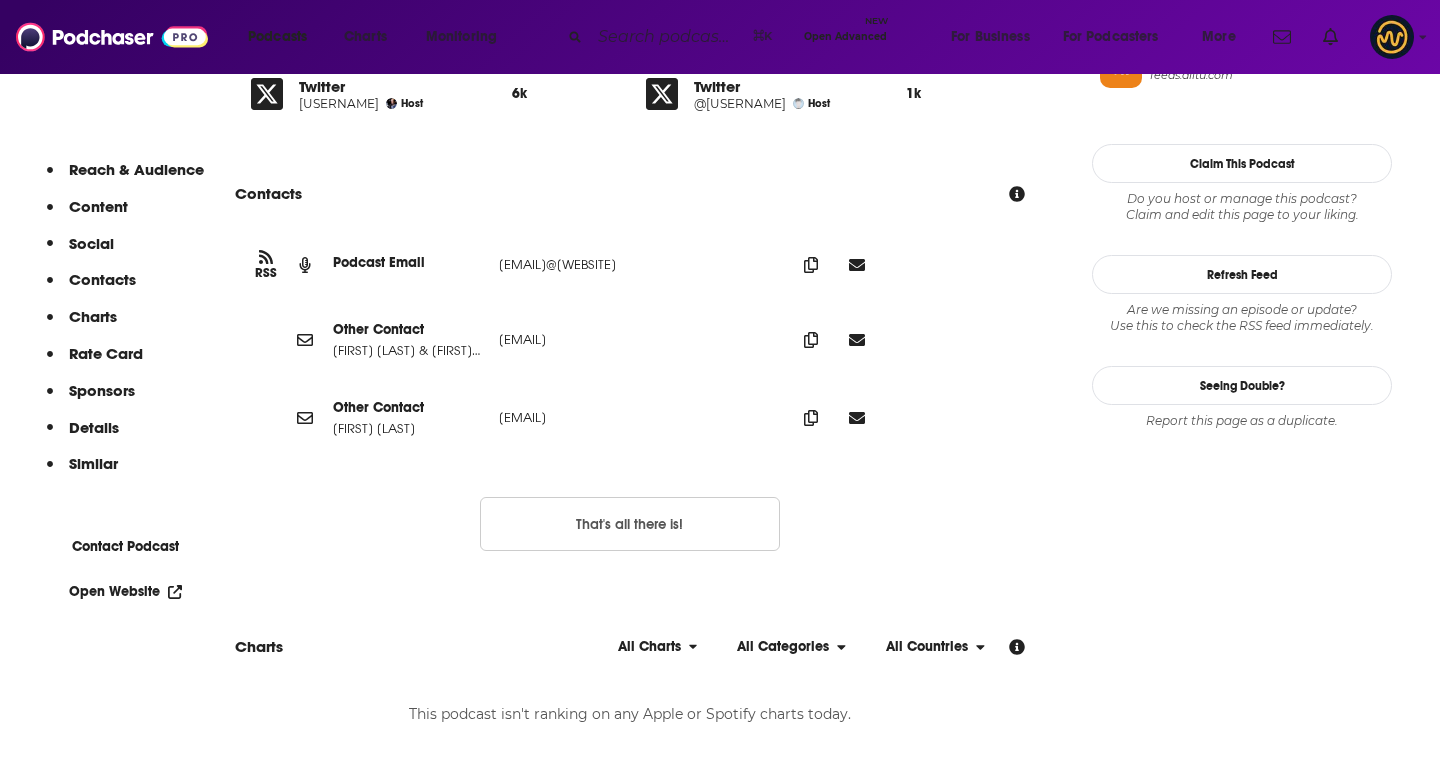 click on "[EMAIL]@[WEBSITE]" at bounding box center (631, 264) 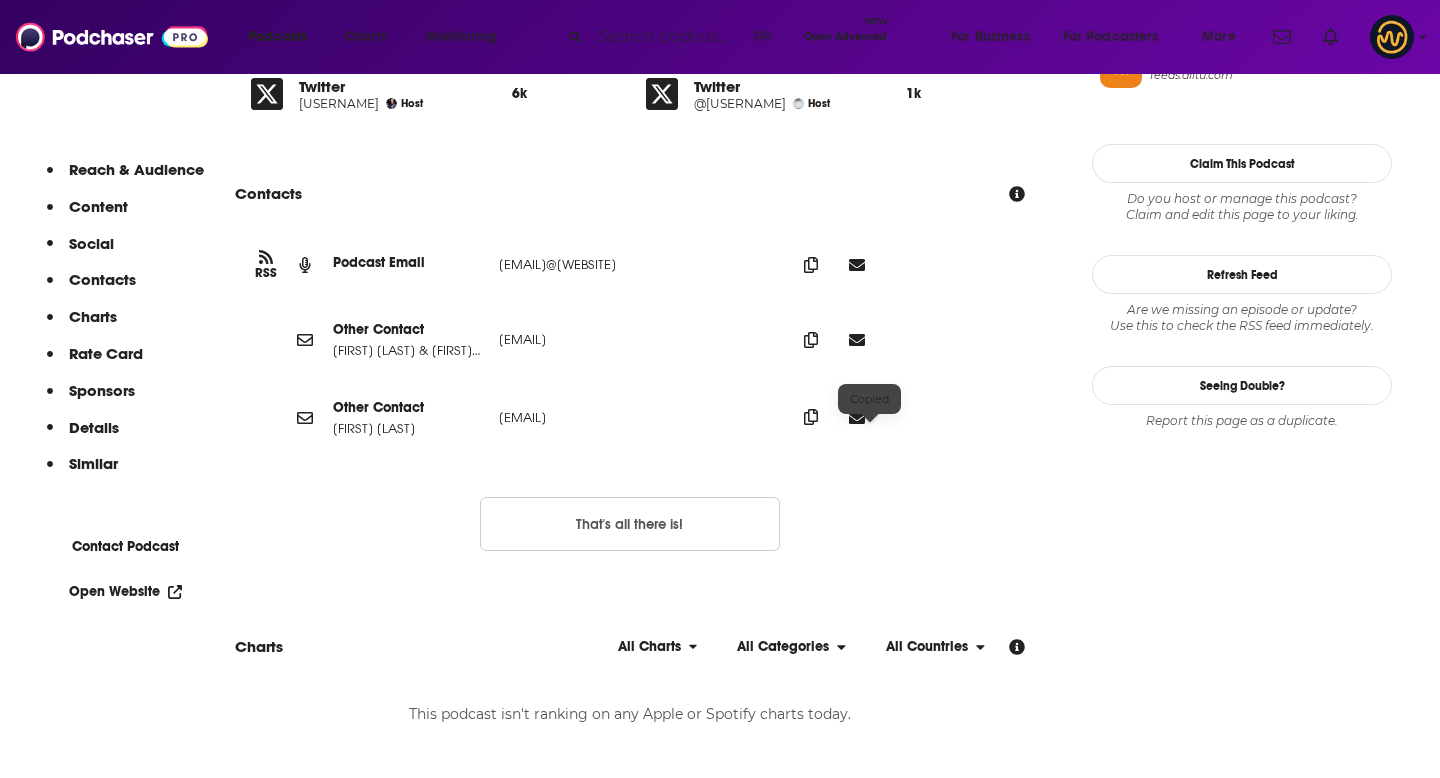 click at bounding box center (811, 265) 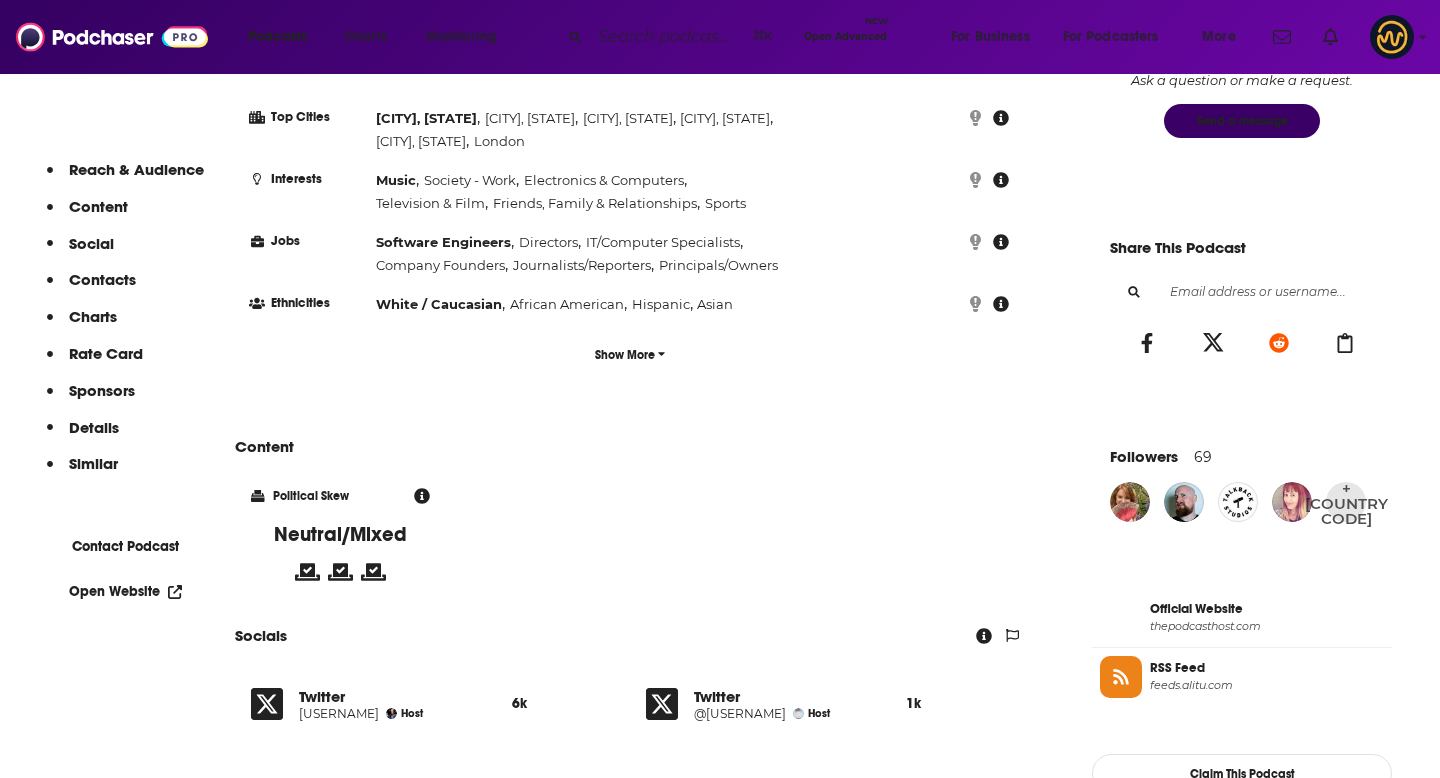 scroll, scrollTop: 300, scrollLeft: 0, axis: vertical 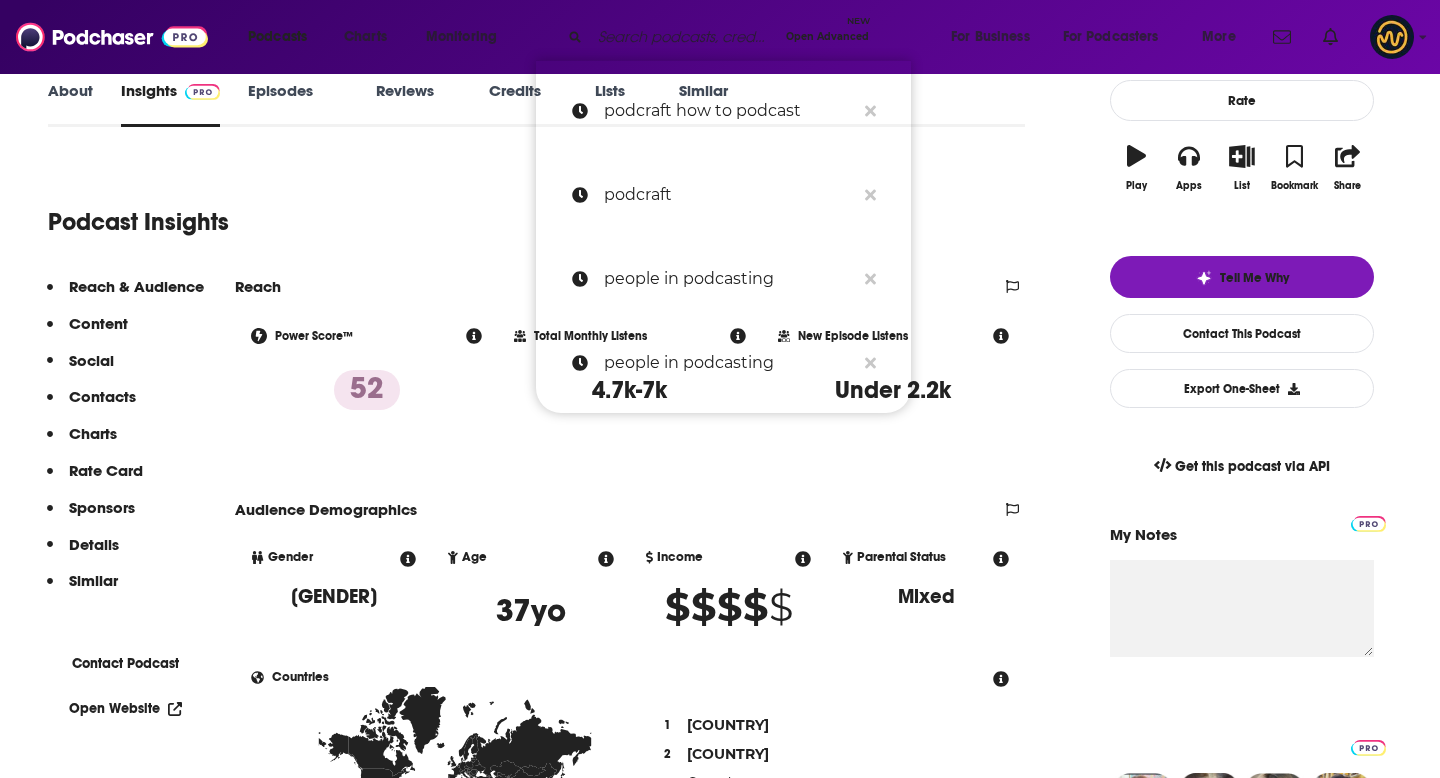 click at bounding box center [684, 37] 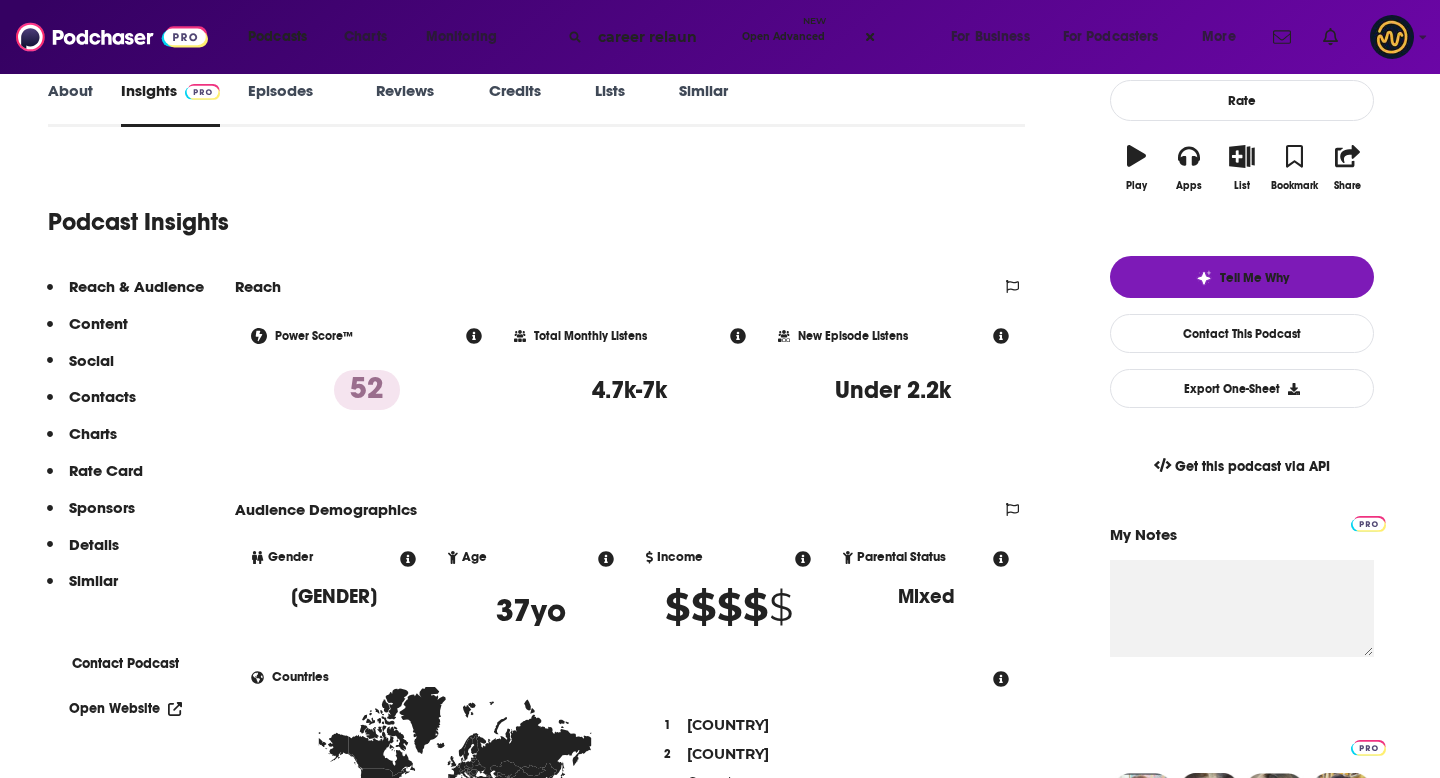 type on "career relaunc" 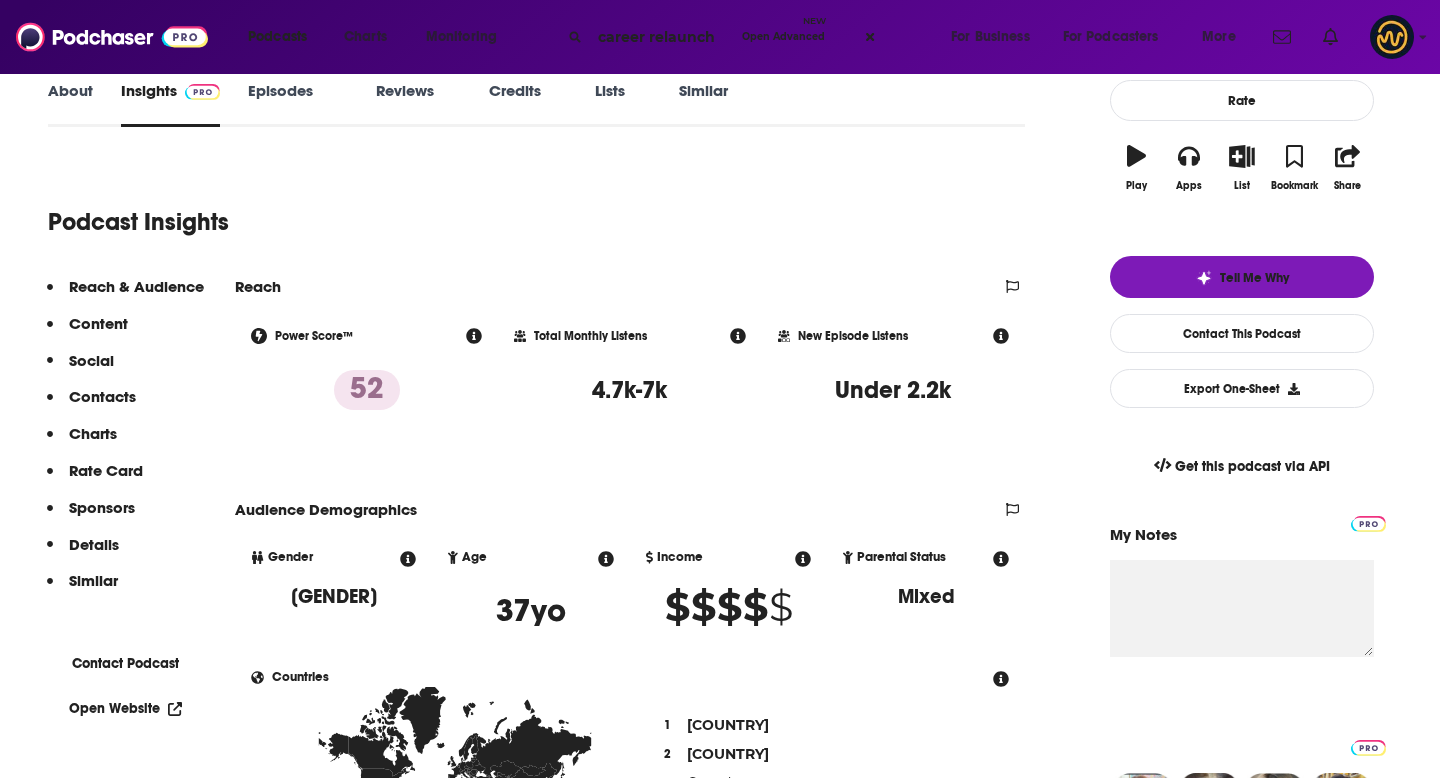 scroll, scrollTop: 0, scrollLeft: 0, axis: both 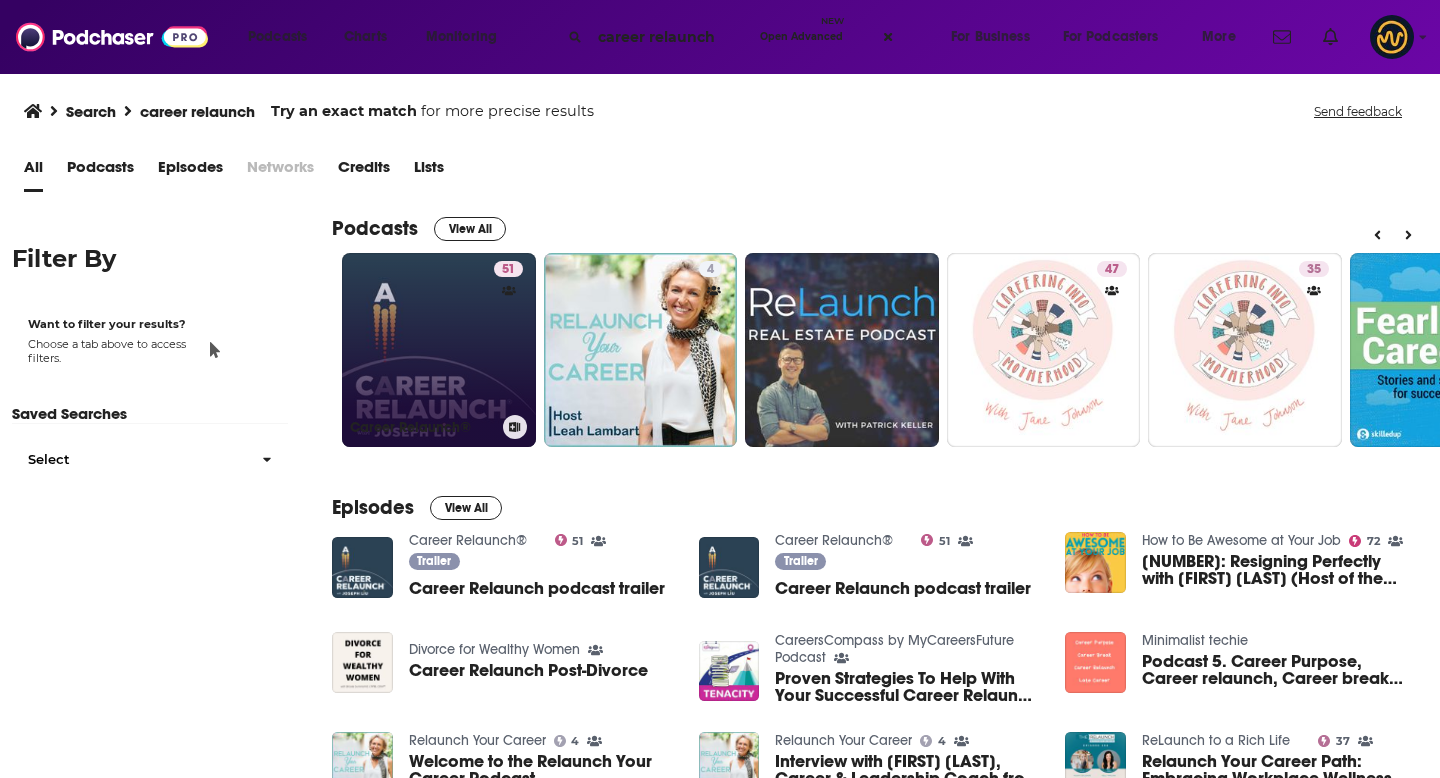 click on "51 Career Relaunch®" at bounding box center (439, 350) 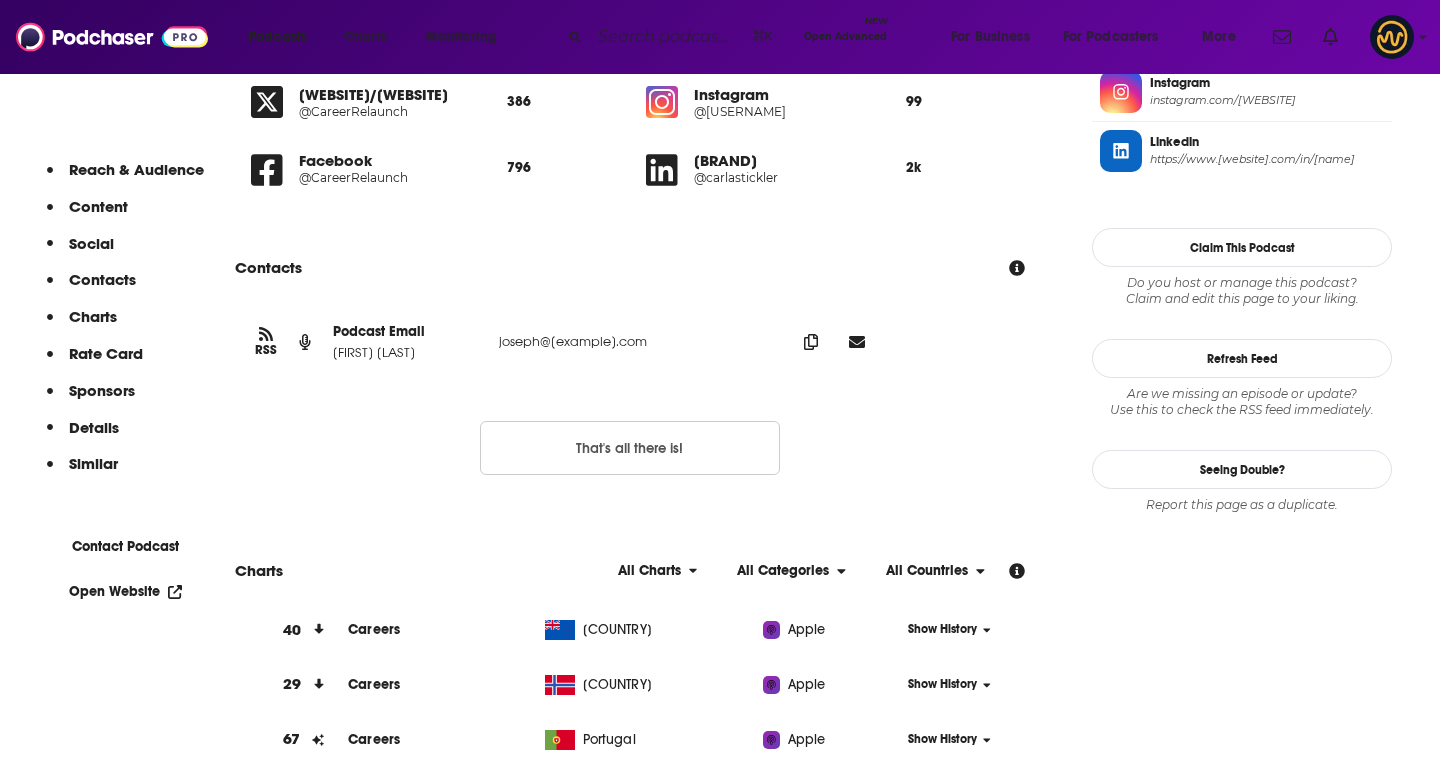 scroll, scrollTop: 1610, scrollLeft: 0, axis: vertical 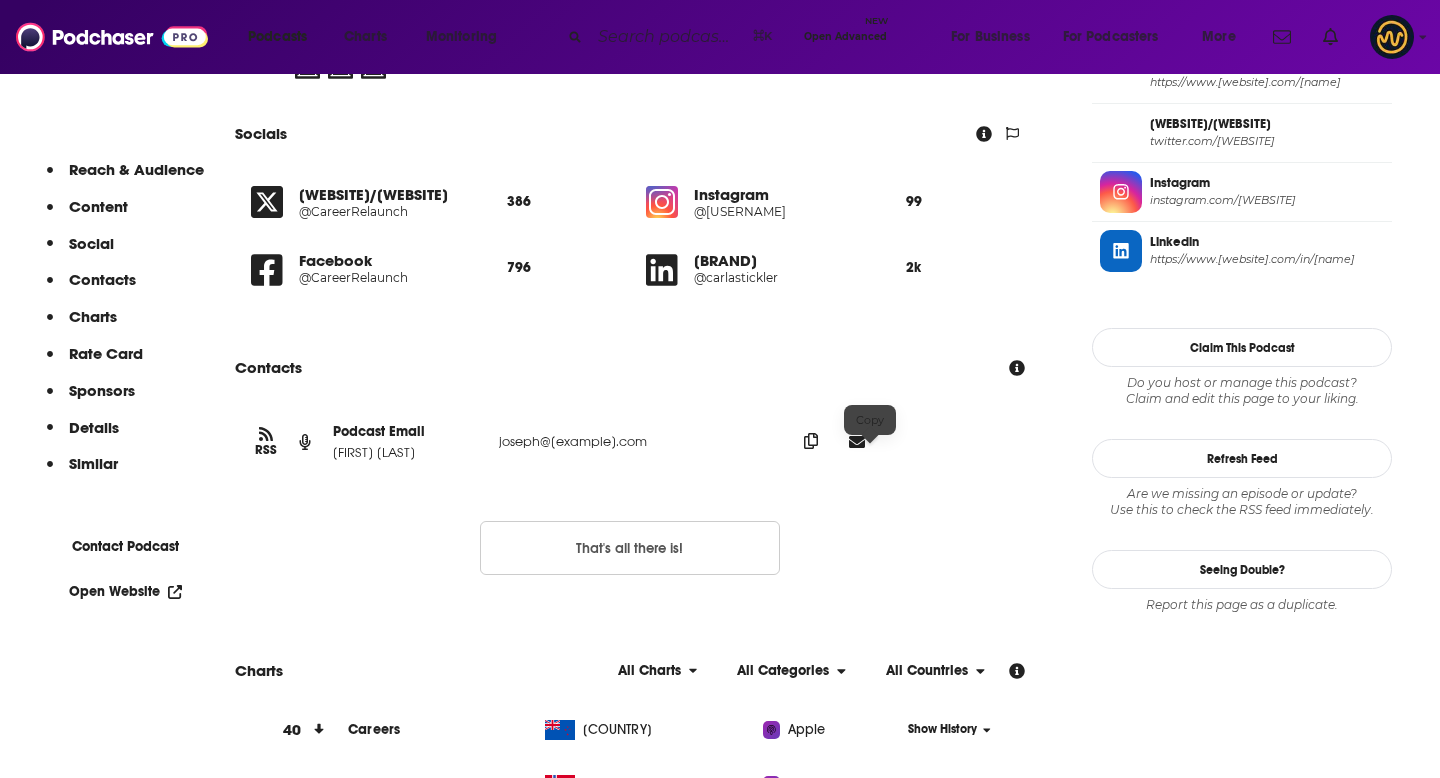 click at bounding box center (811, 441) 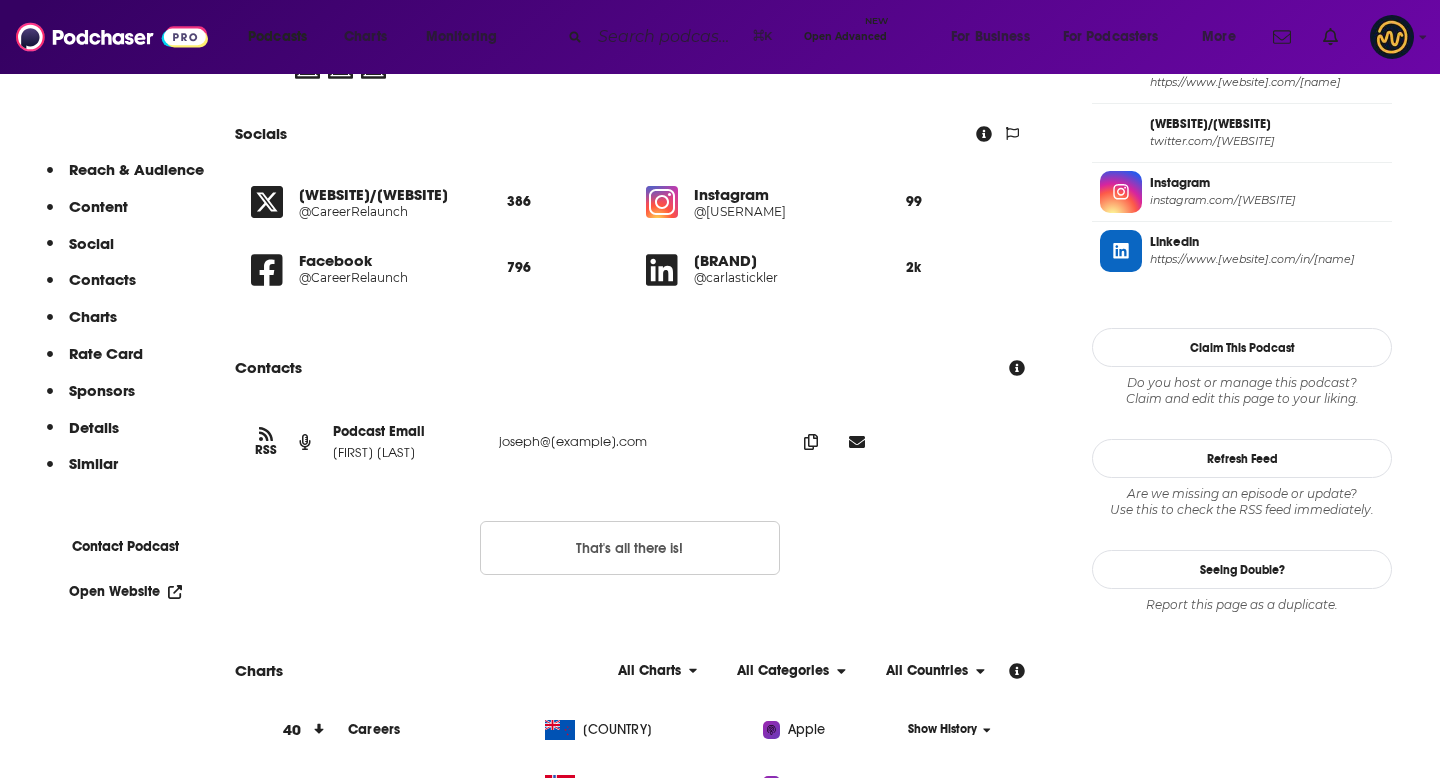 scroll, scrollTop: 0, scrollLeft: 0, axis: both 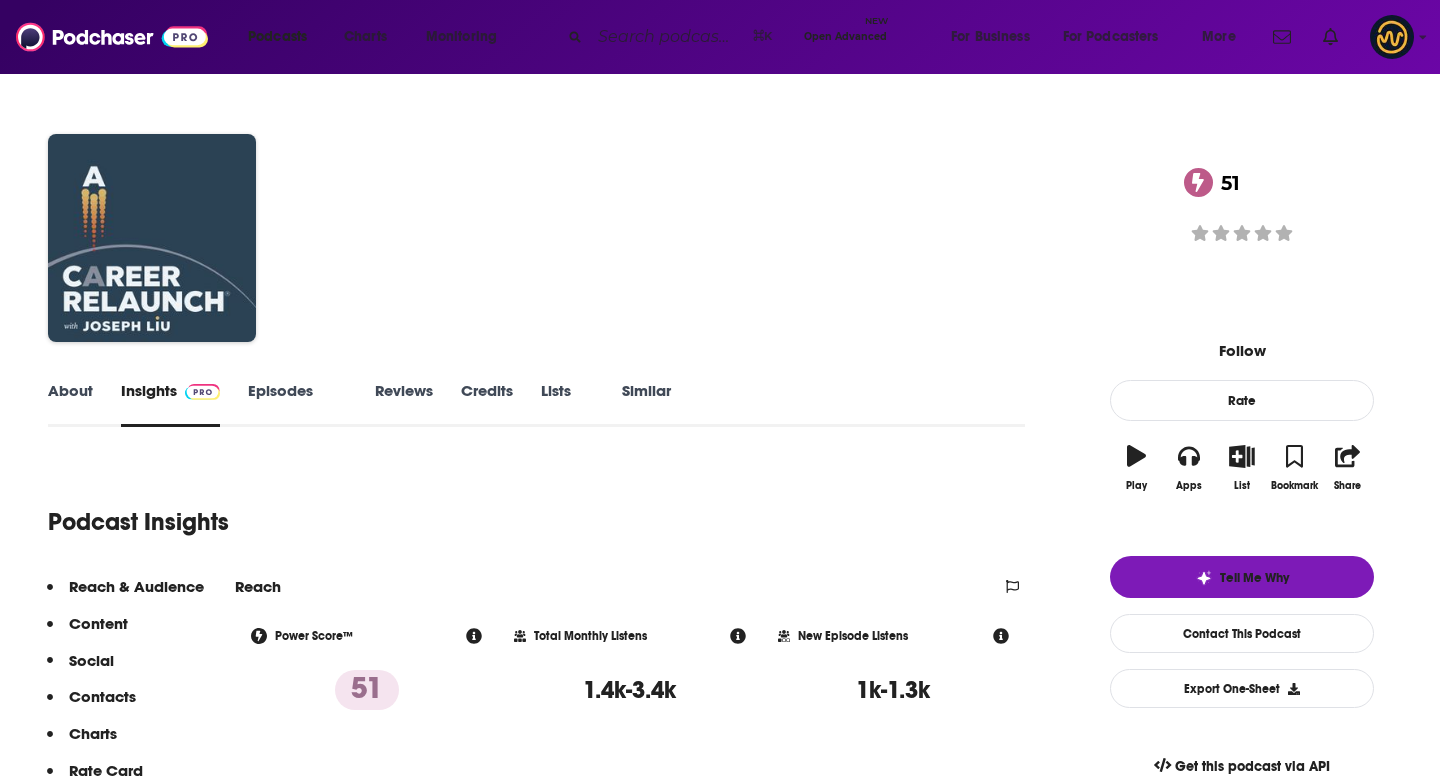 click at bounding box center [667, 37] 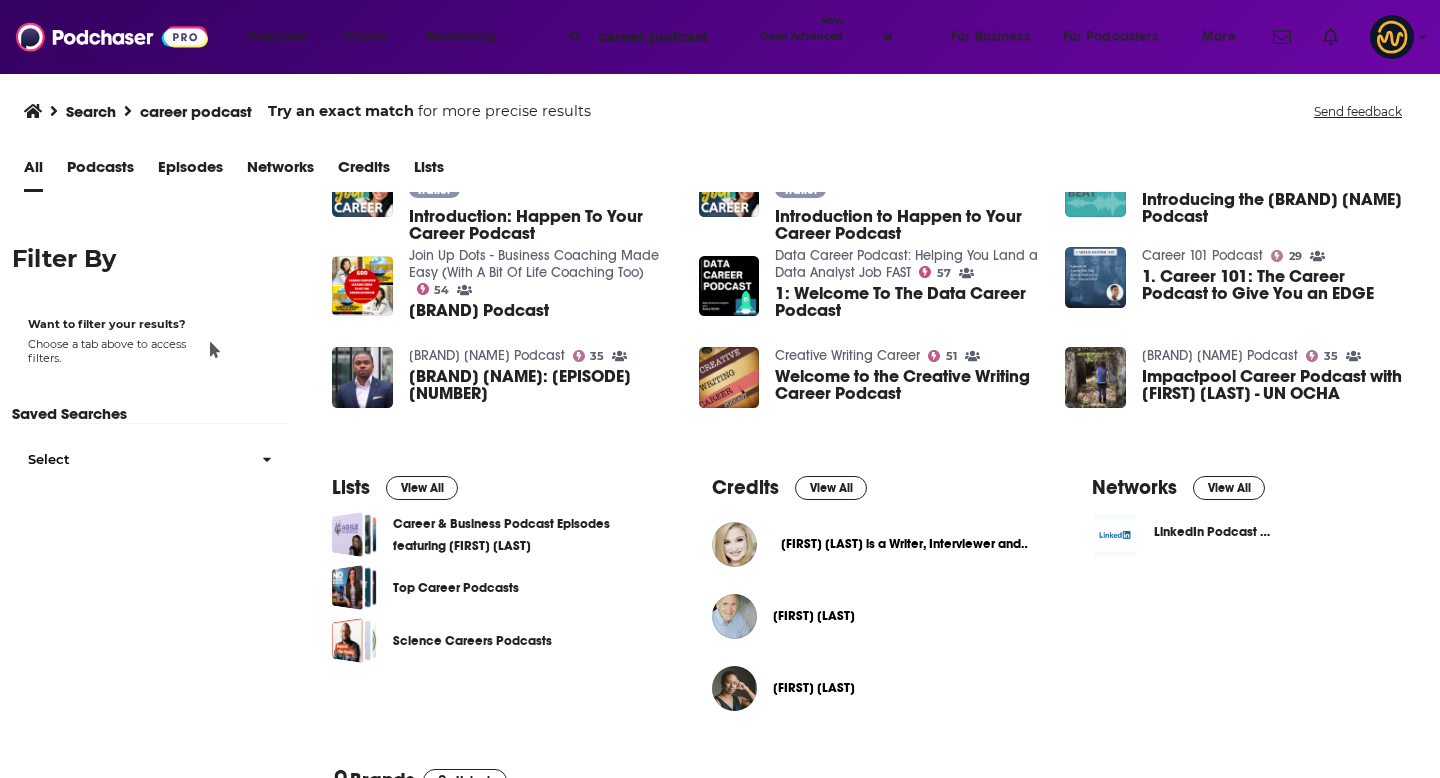 scroll, scrollTop: 580, scrollLeft: 0, axis: vertical 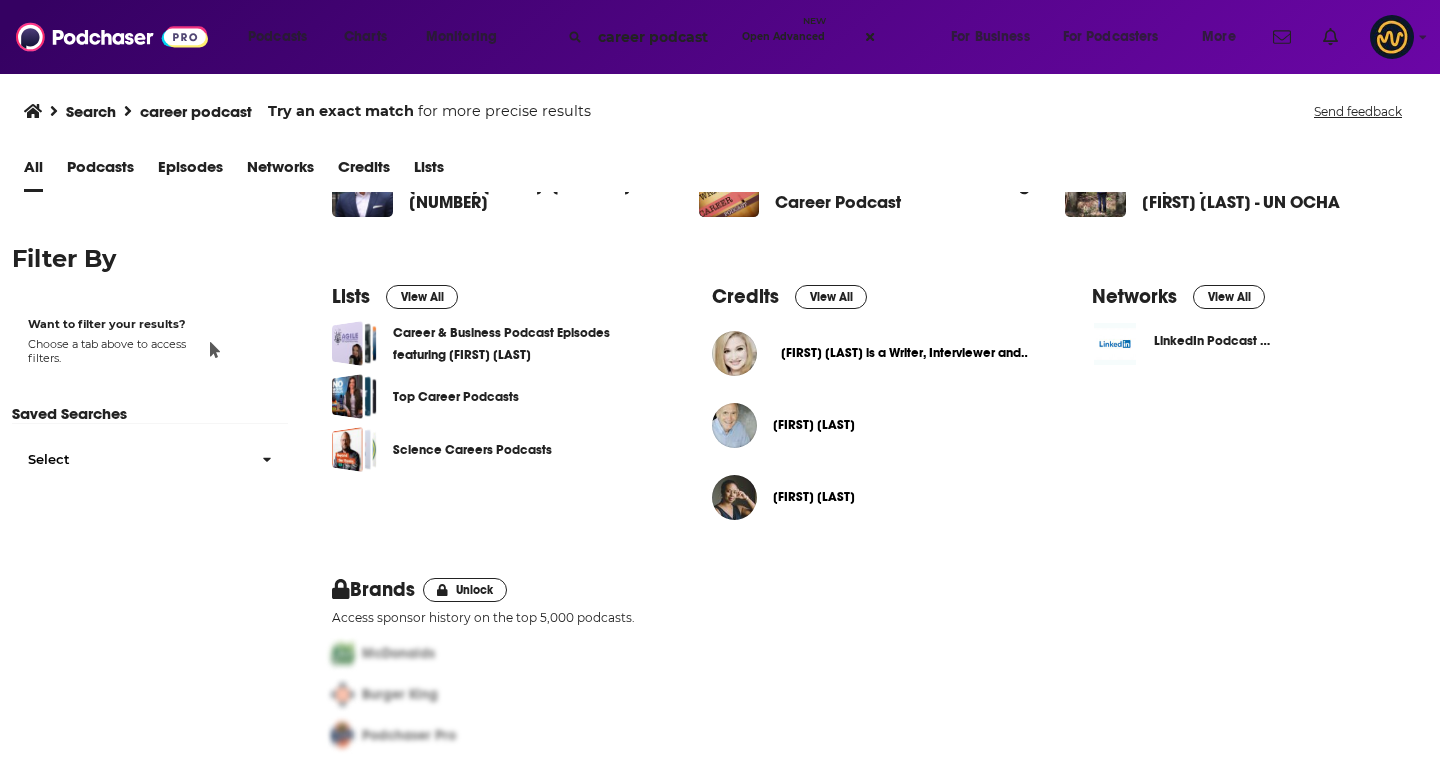 click on "career podcast" at bounding box center [662, 37] 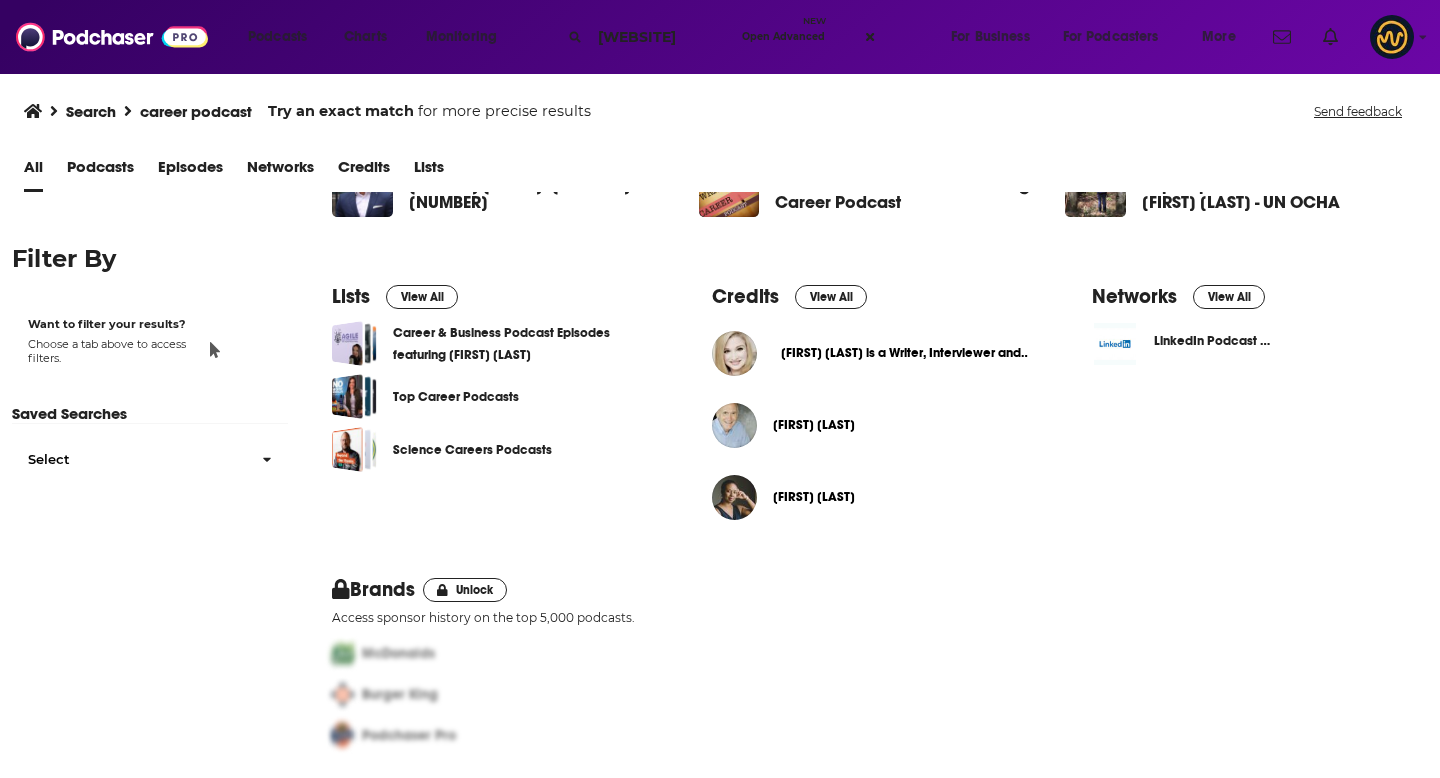 scroll, scrollTop: 0, scrollLeft: 54, axis: horizontal 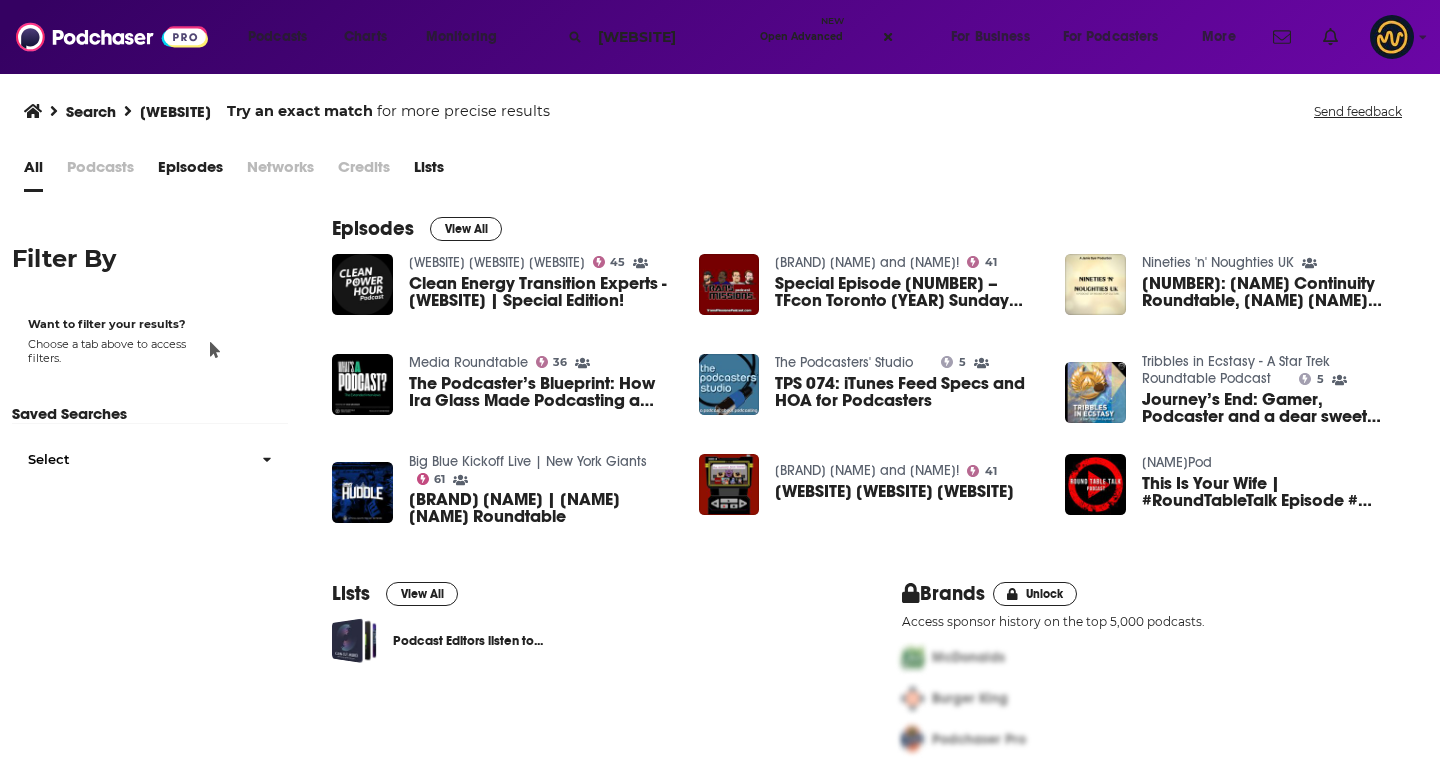 click on "[WEBSITE]" at bounding box center (671, 37) 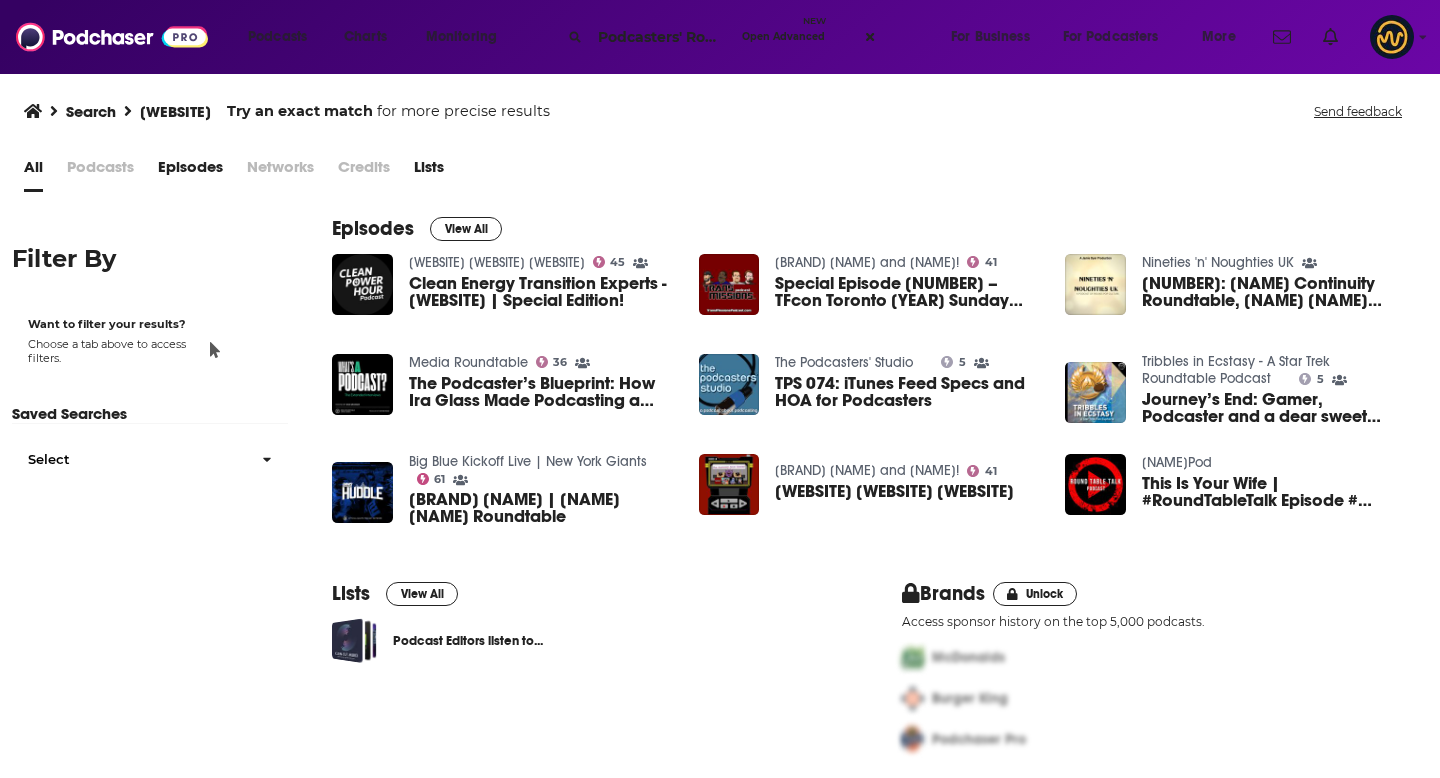 type on "Podcasters' Roundtable" 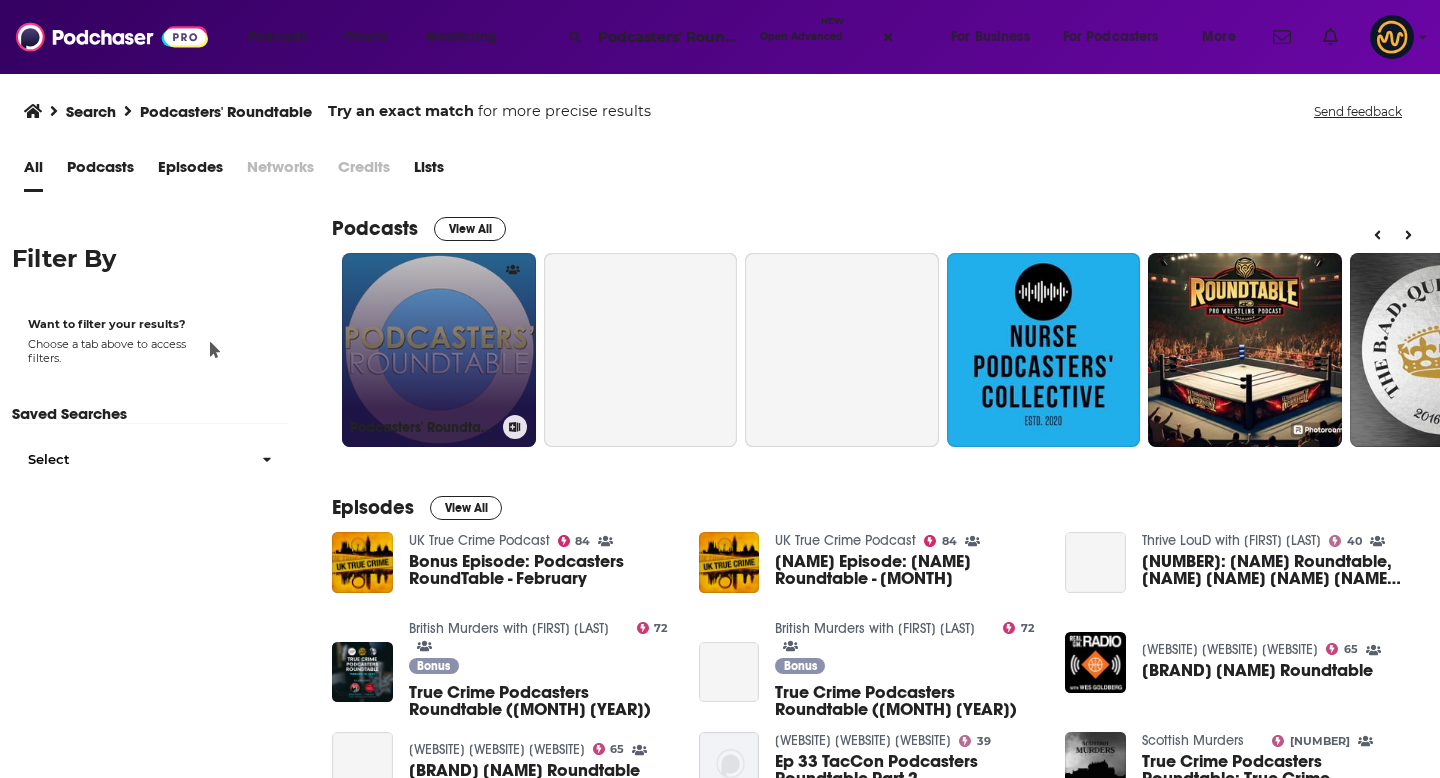 click on "Podcasters' Roundtable" at bounding box center [439, 350] 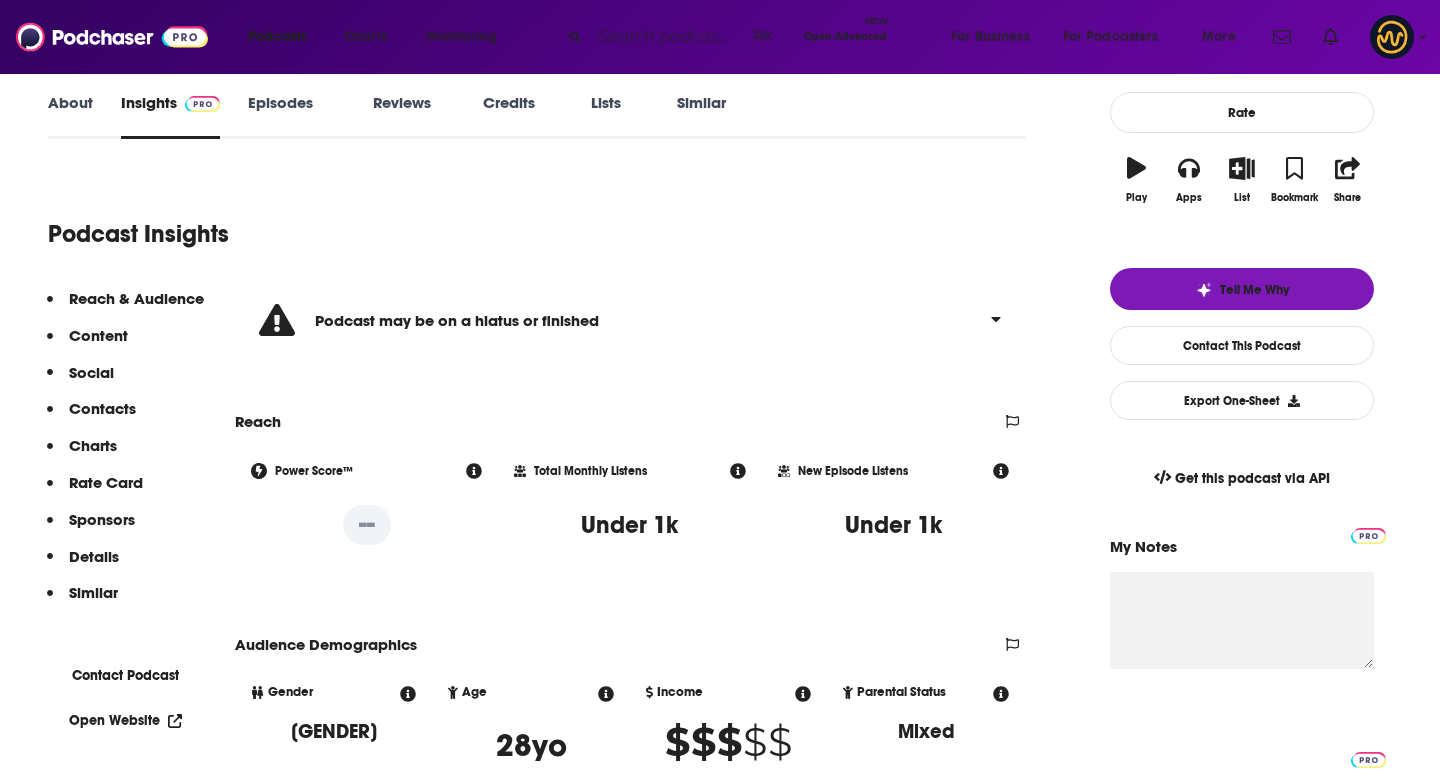 scroll, scrollTop: 527, scrollLeft: 0, axis: vertical 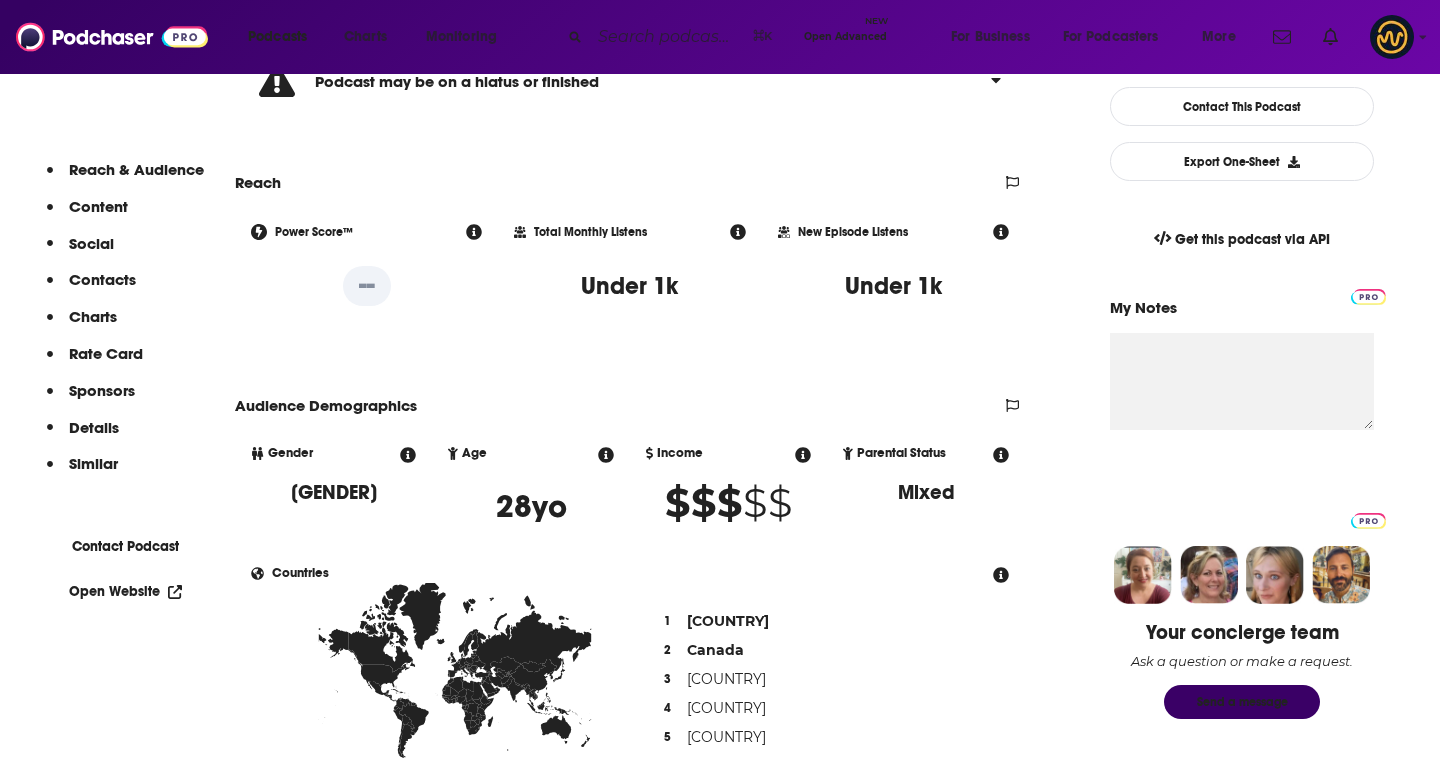 click at bounding box center [667, 37] 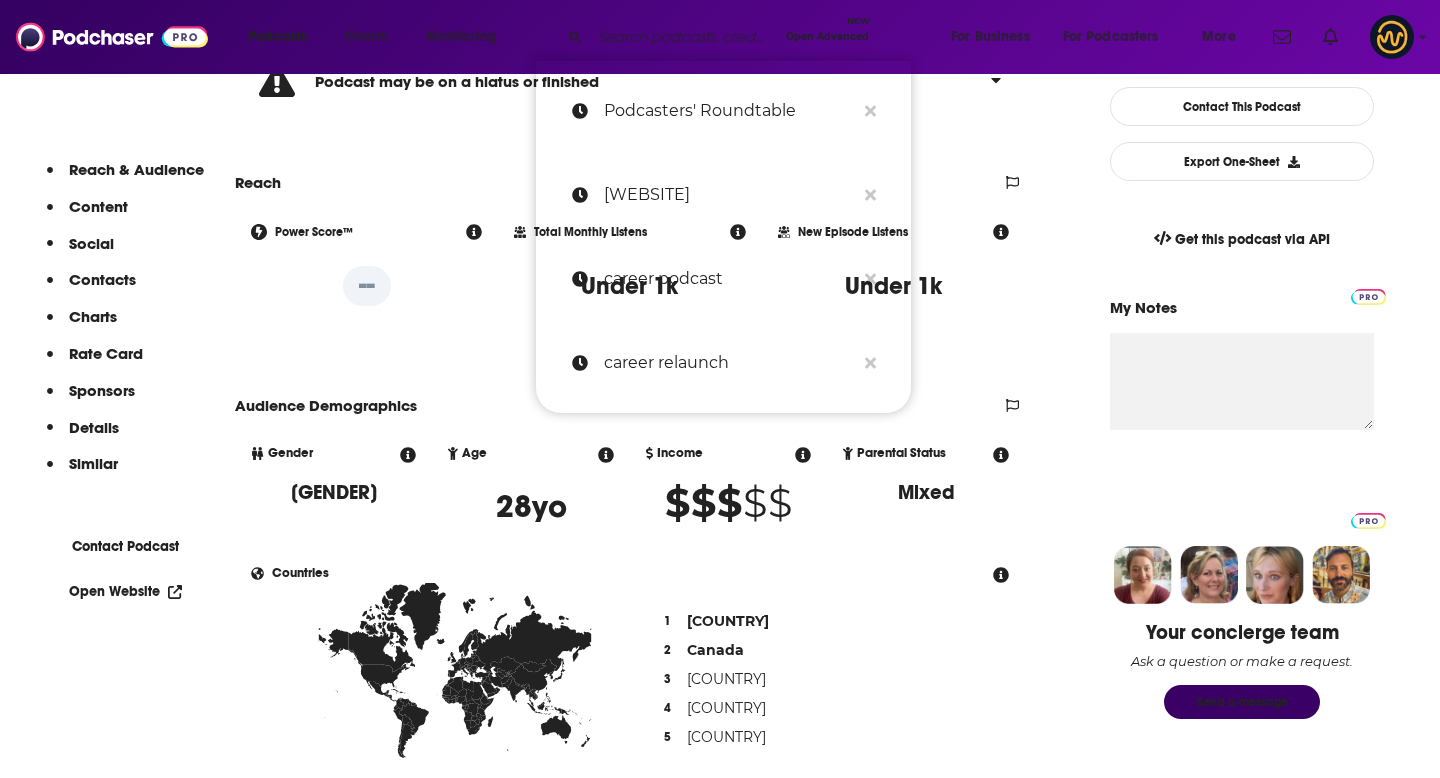 paste on "The Feed" 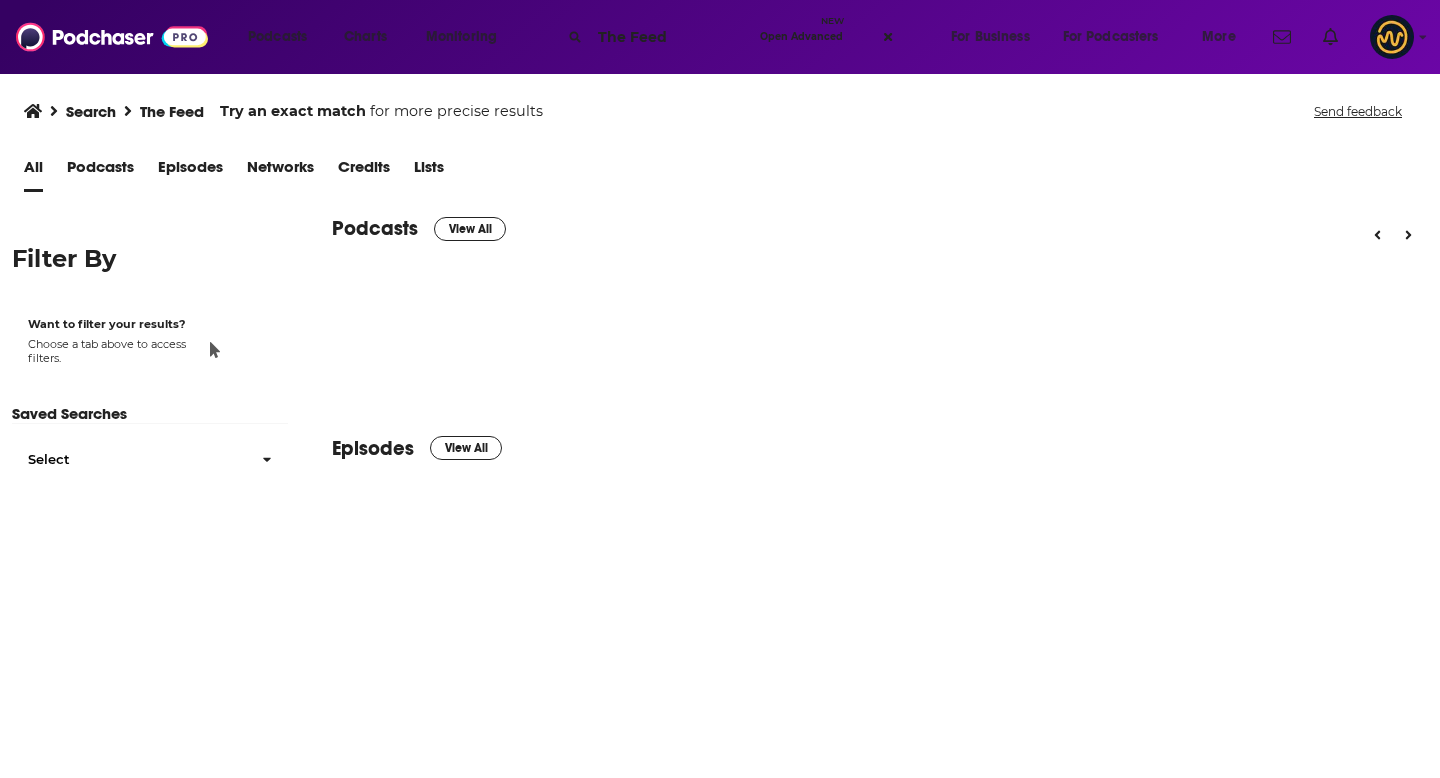 scroll, scrollTop: 0, scrollLeft: 0, axis: both 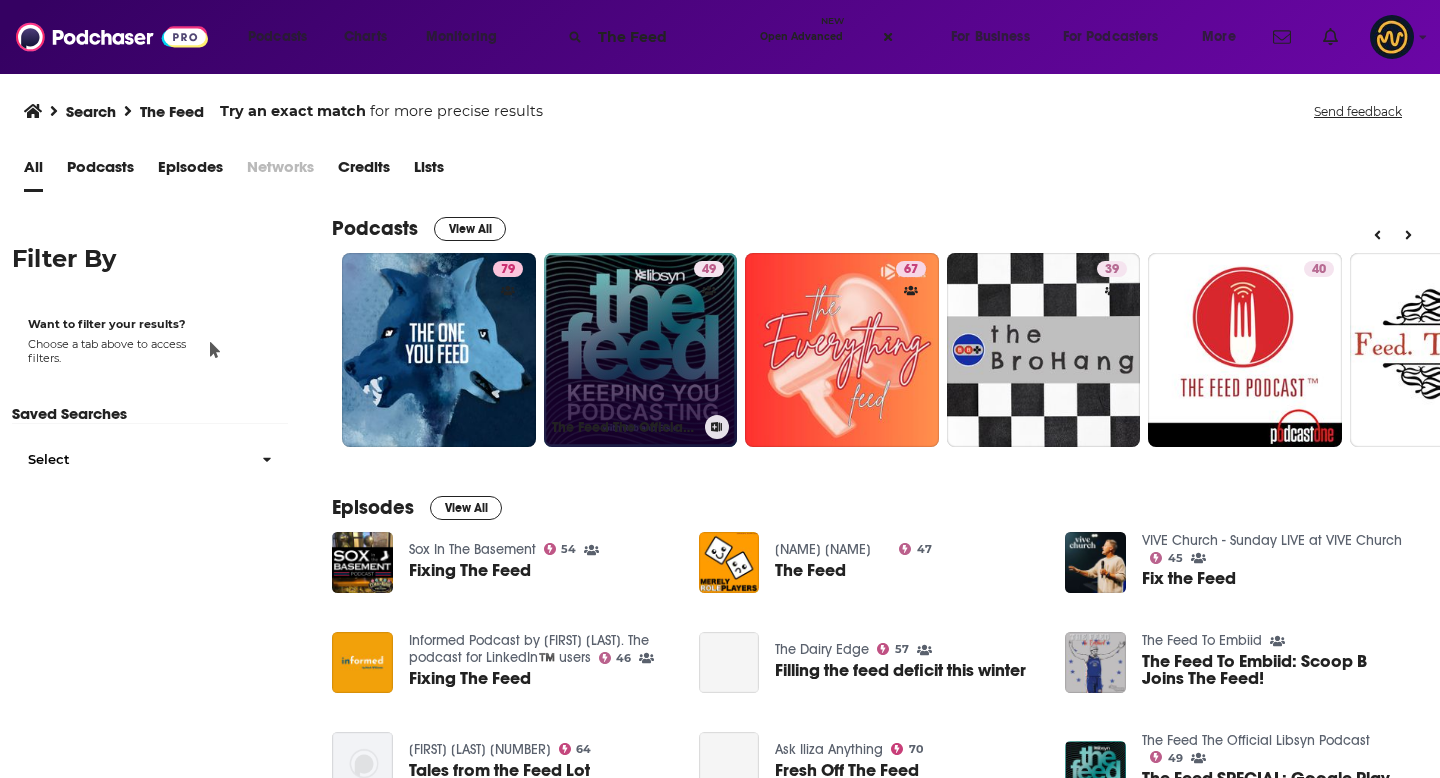 click on "[NUMBER] The Feed The Official Libsyn Podcast" at bounding box center (641, 350) 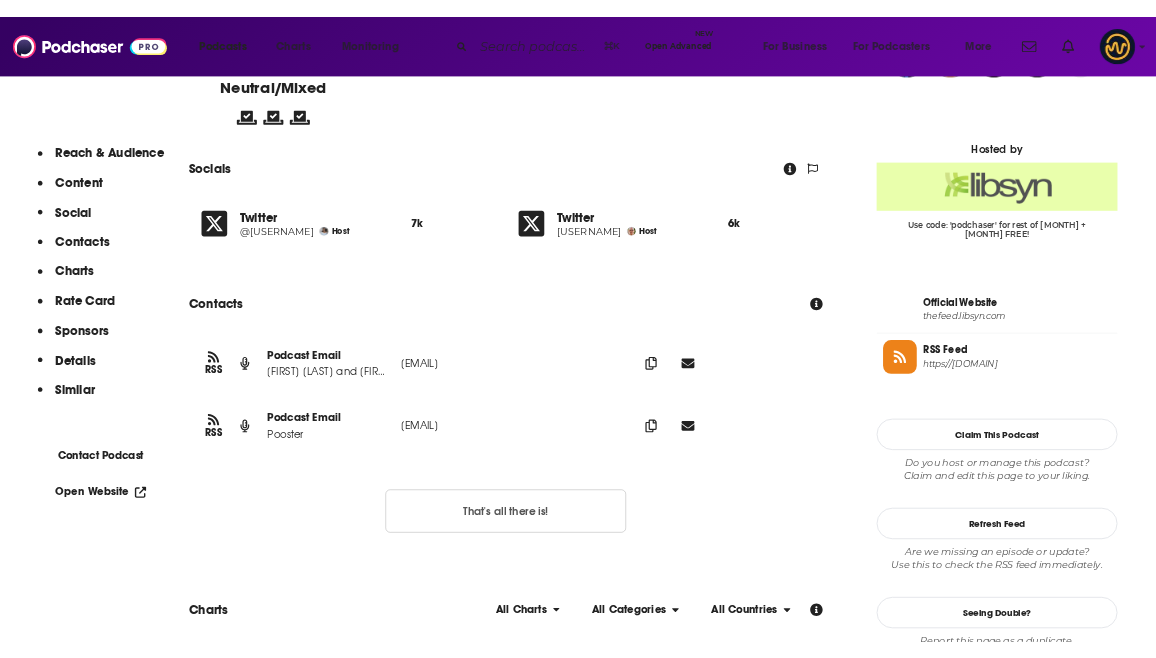 scroll, scrollTop: 1562, scrollLeft: 0, axis: vertical 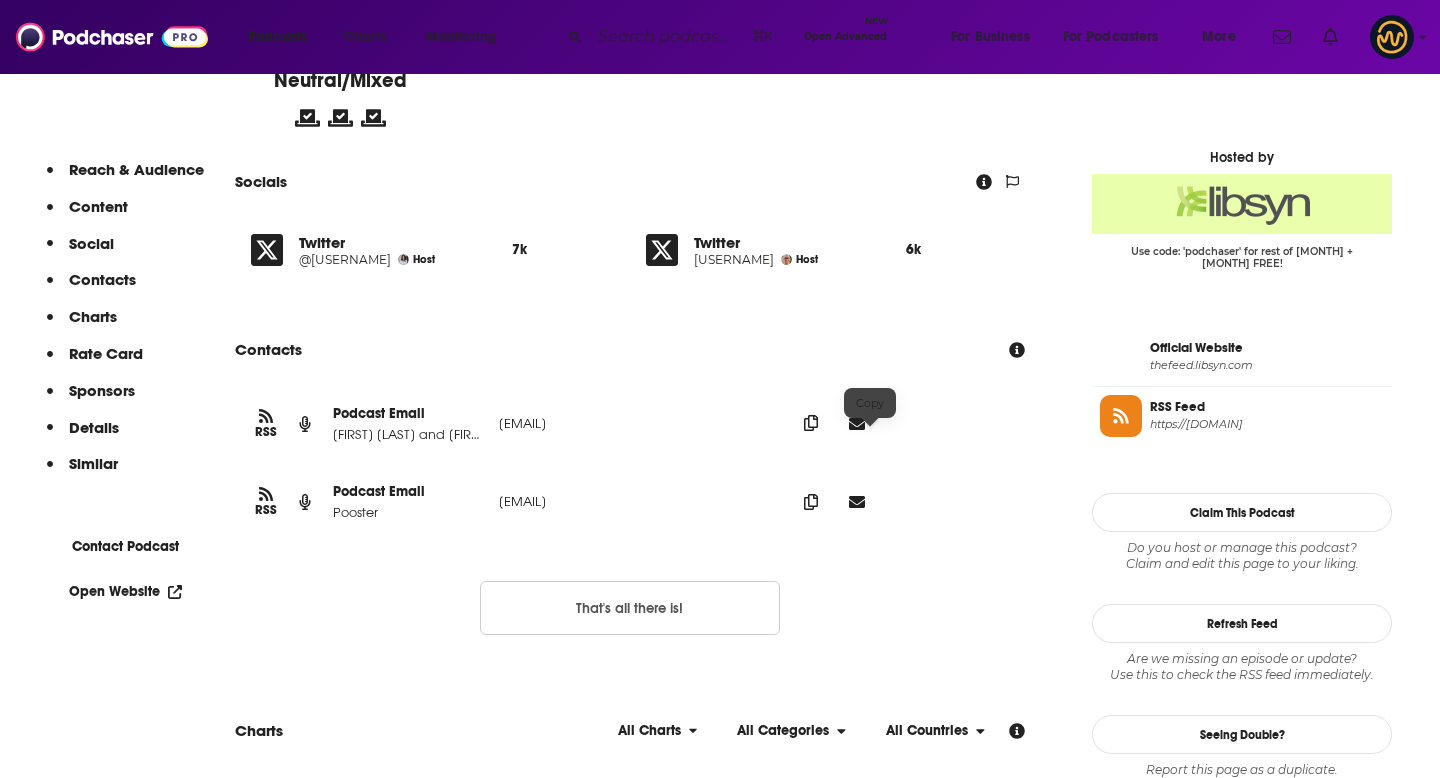 click at bounding box center [811, 423] 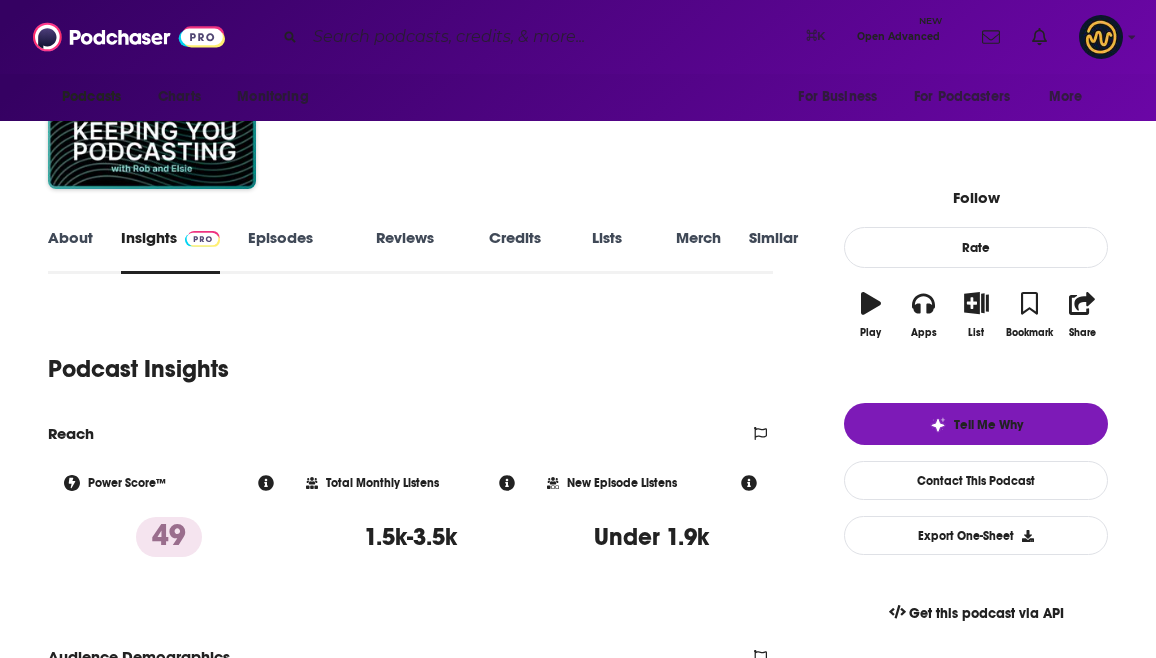 scroll, scrollTop: 0, scrollLeft: 0, axis: both 